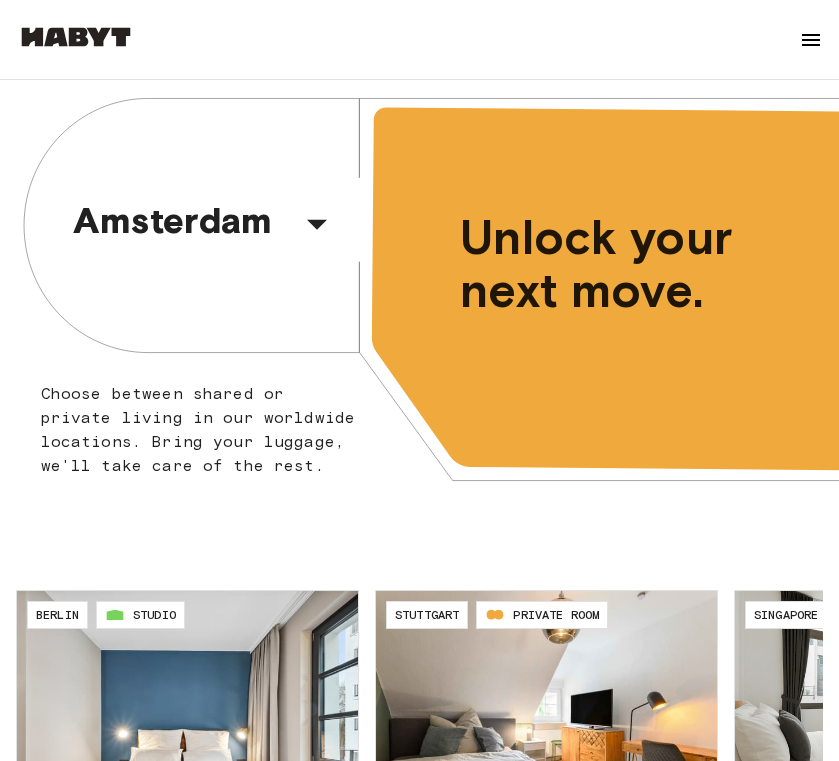 scroll, scrollTop: 0, scrollLeft: 0, axis: both 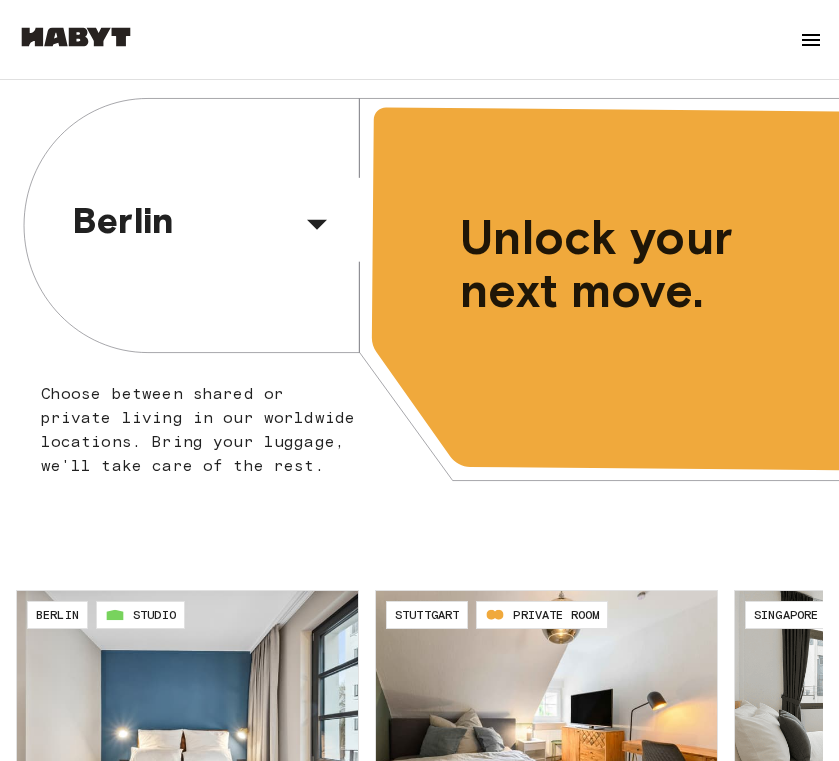 click at bounding box center (811, 40) 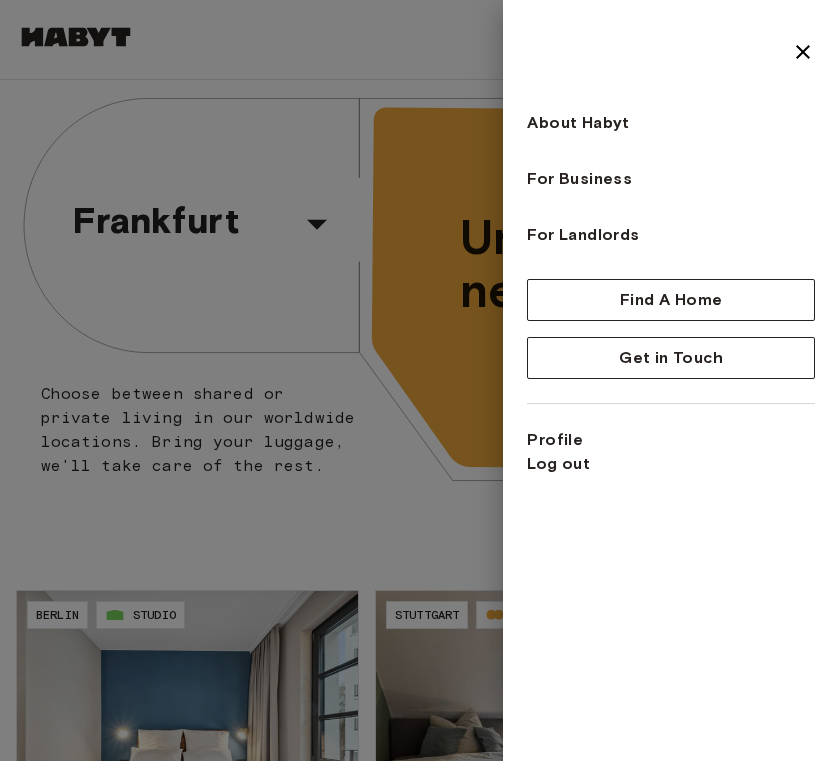 click at bounding box center (419, 380) 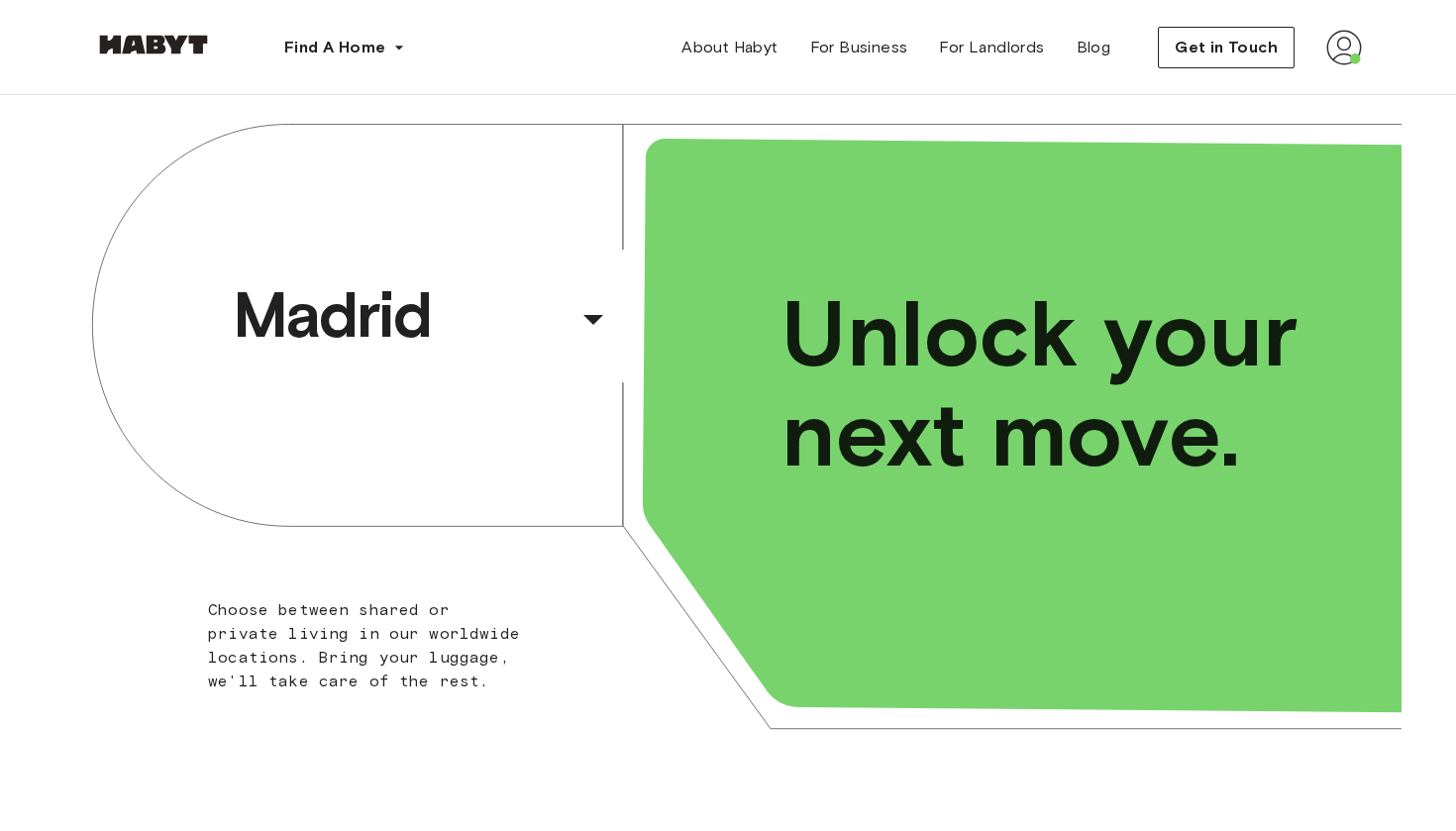 click at bounding box center (1344, 48) 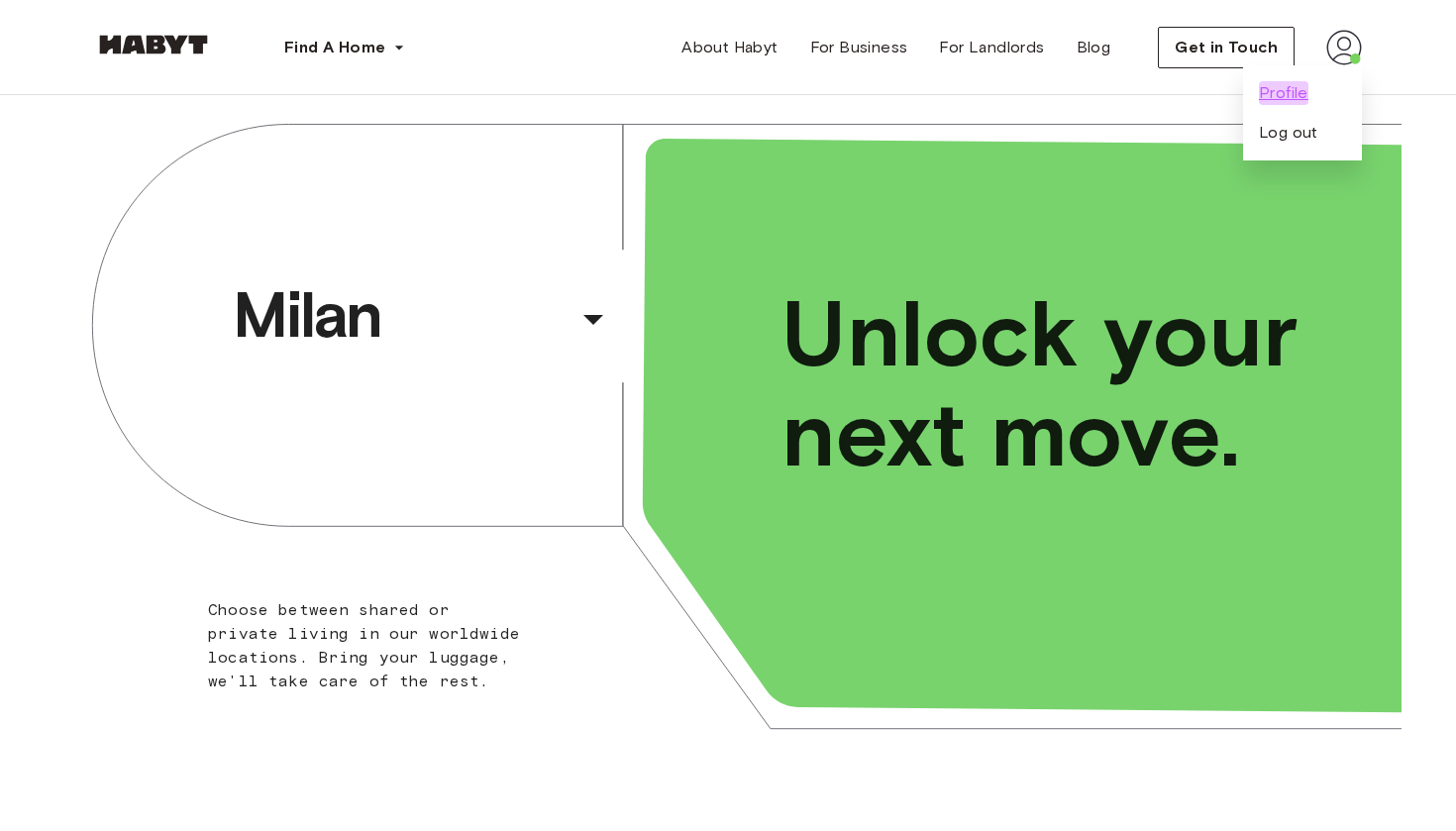 click on "Profile" at bounding box center [1284, 93] 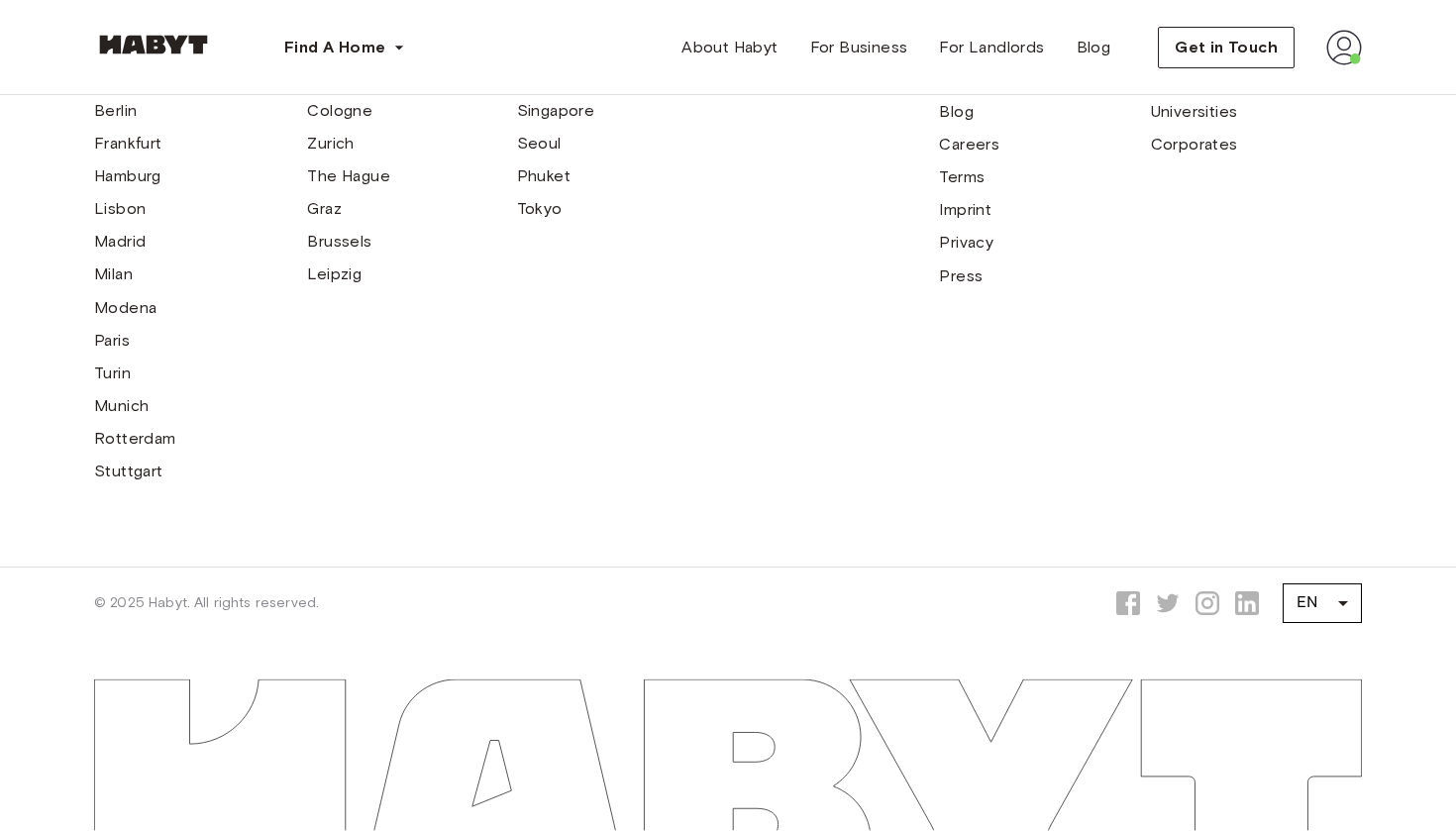 scroll, scrollTop: 1126, scrollLeft: 0, axis: vertical 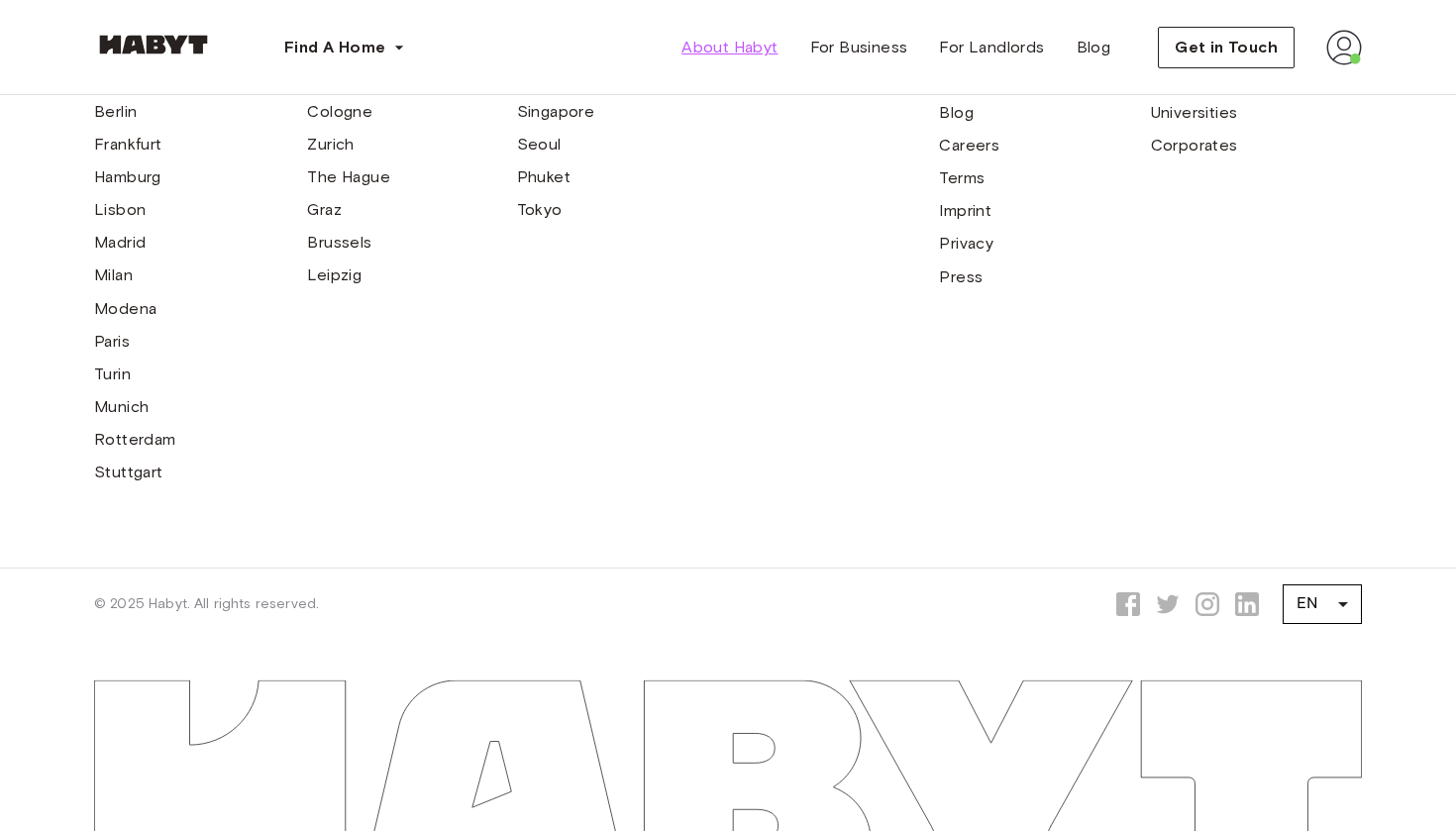 click on "About Habyt" at bounding box center (729, 48) 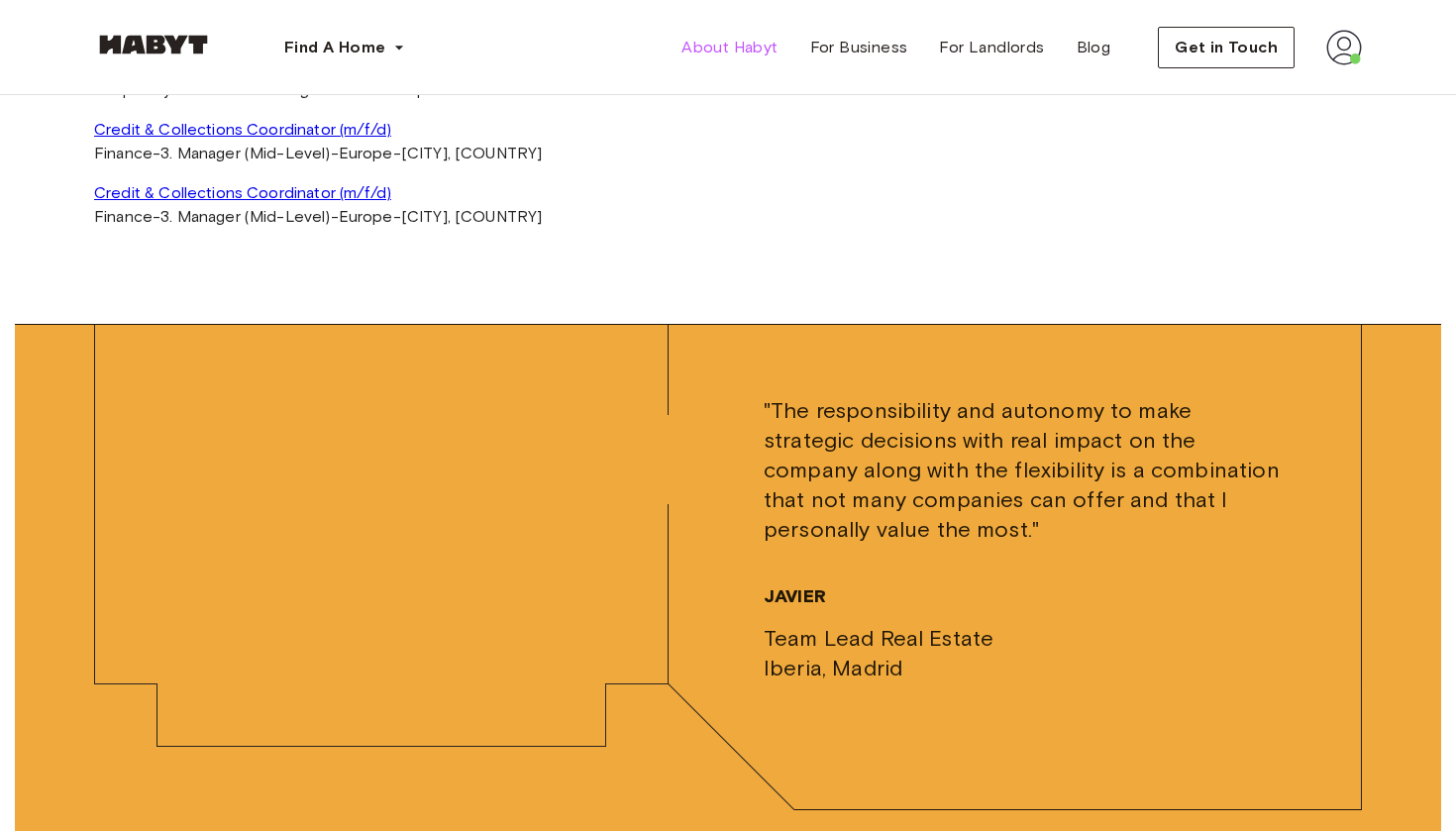 scroll, scrollTop: 4934, scrollLeft: 0, axis: vertical 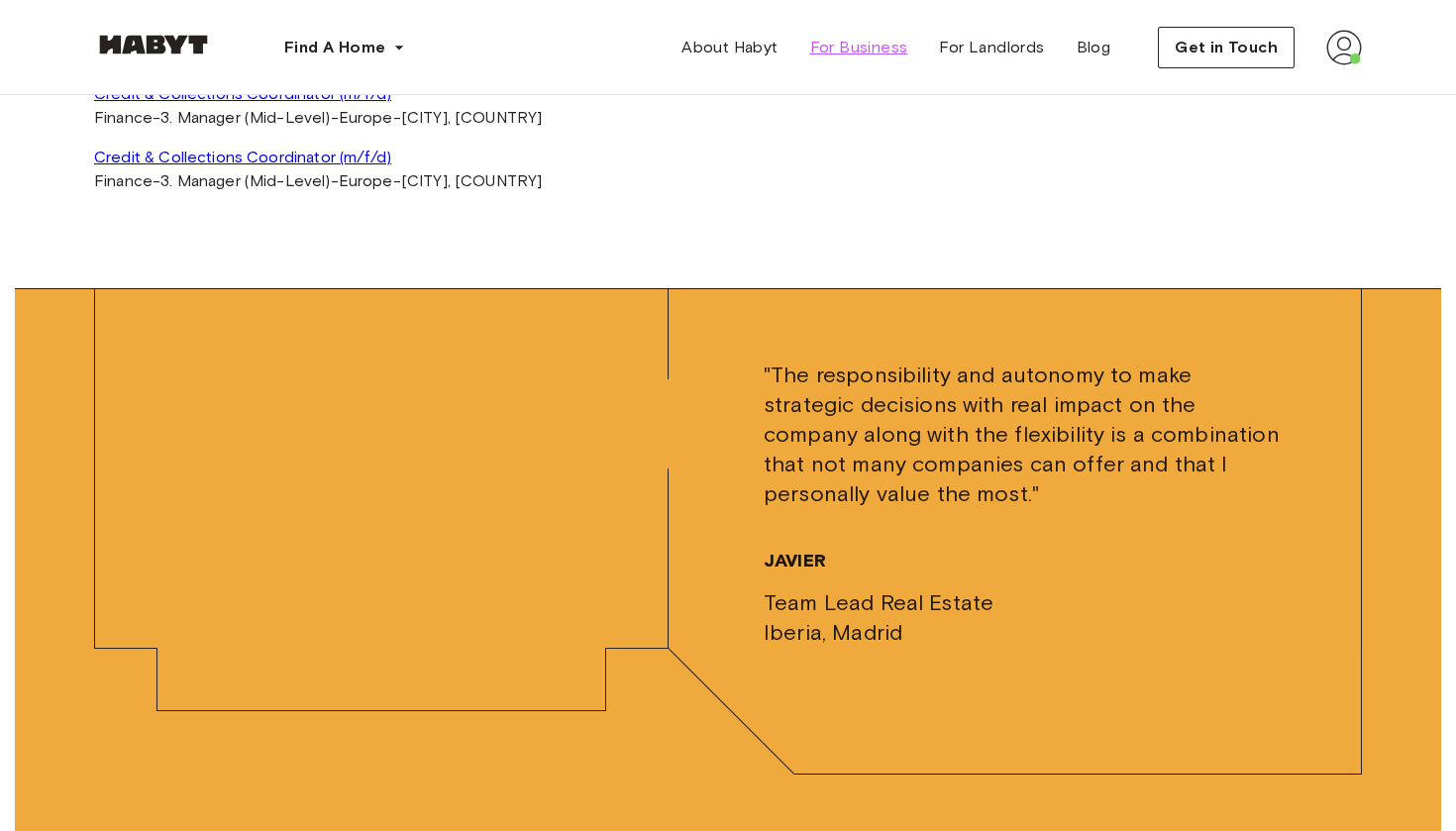 click on "For Business" at bounding box center [859, 48] 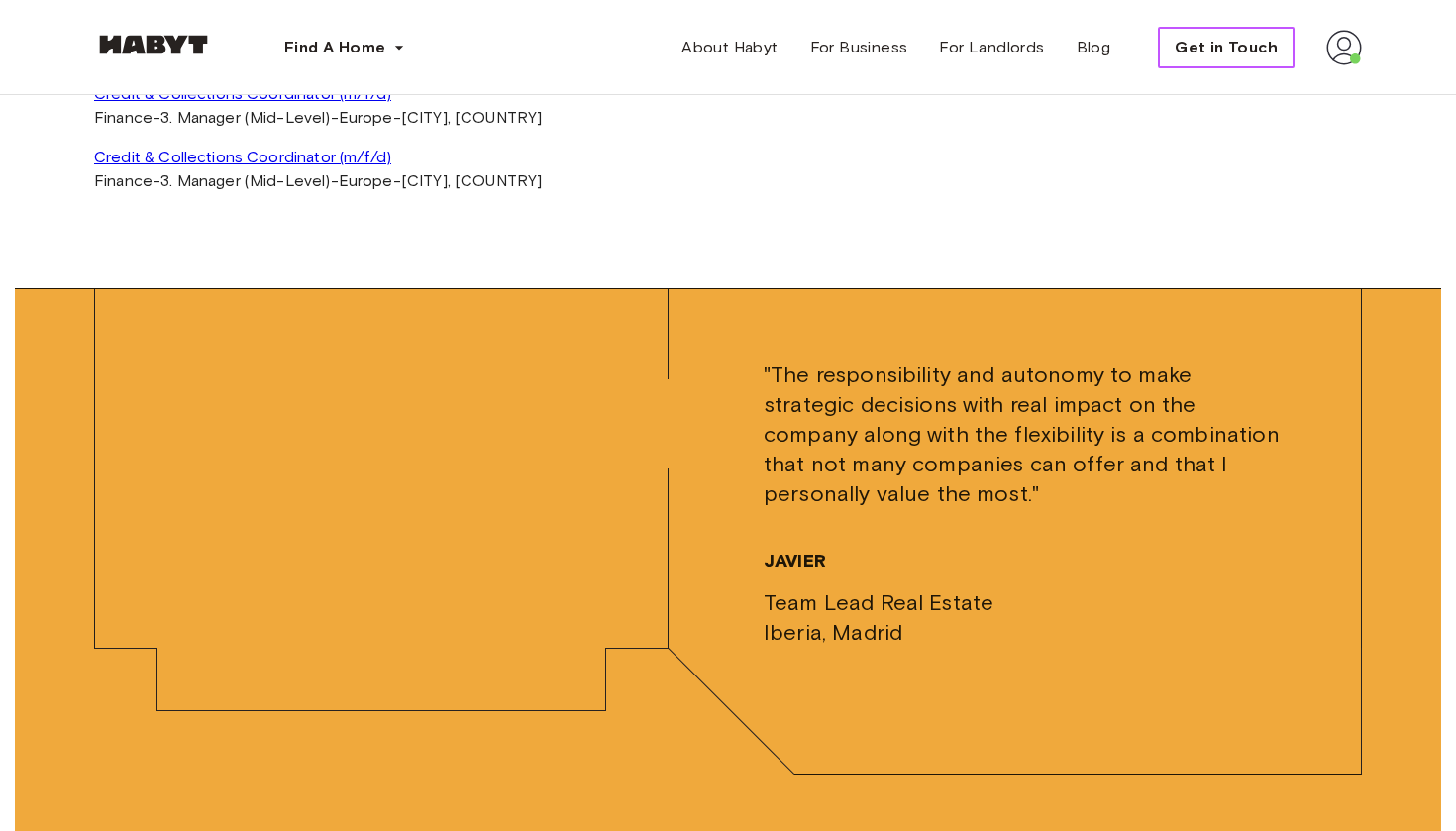 click on "Get in Touch" at bounding box center (1226, 48) 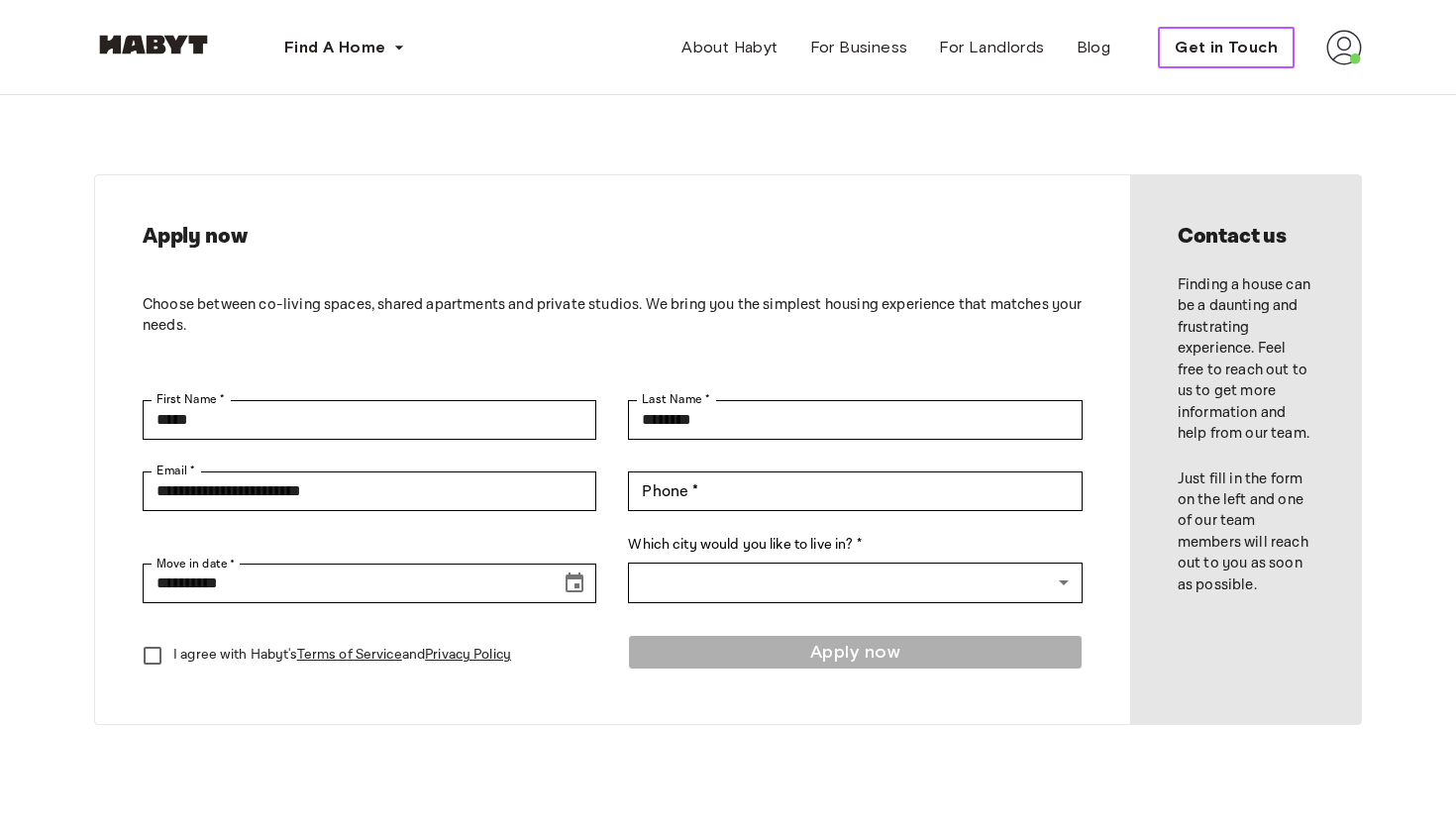 scroll, scrollTop: 0, scrollLeft: 0, axis: both 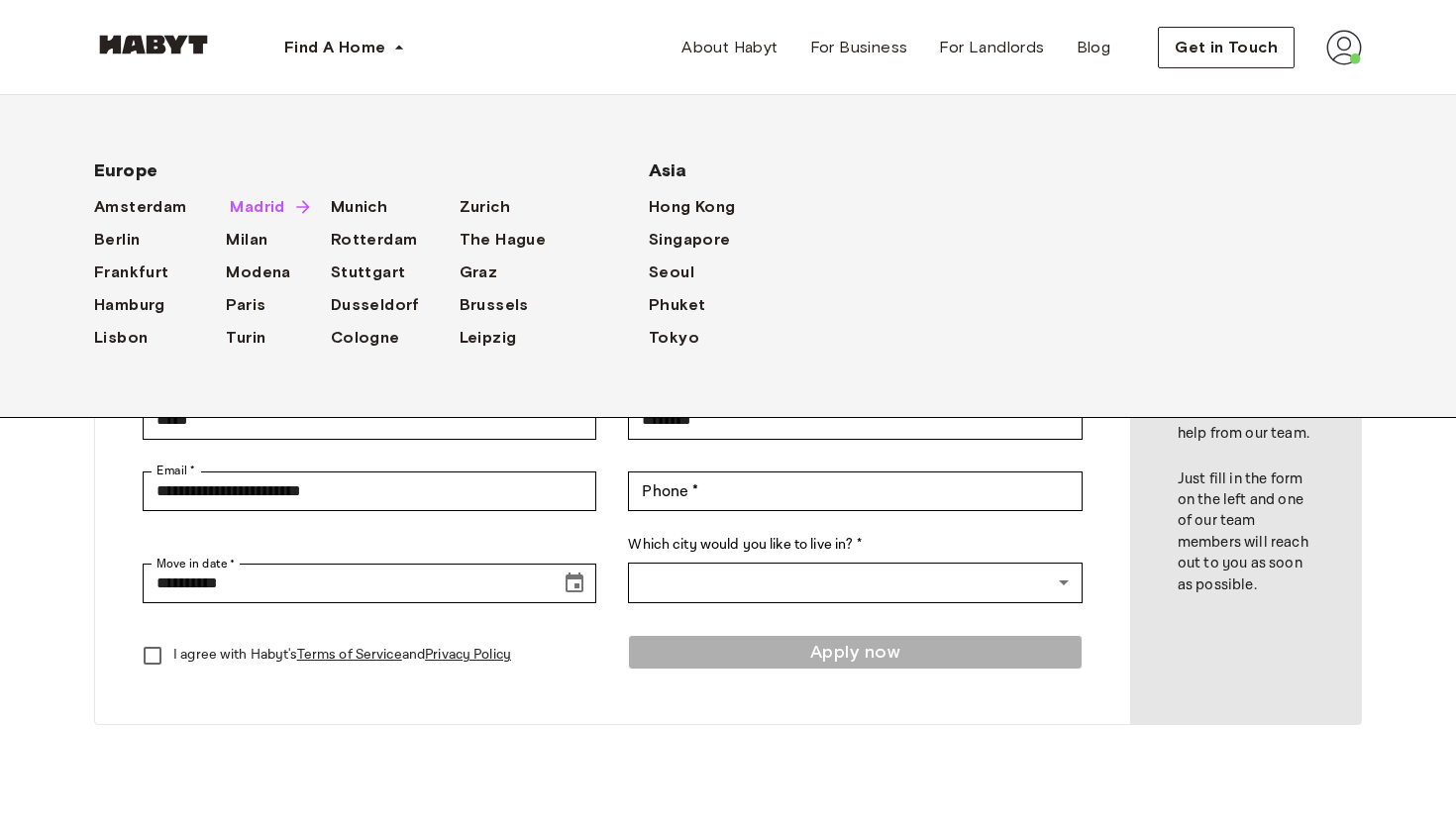 click on "Madrid" at bounding box center [257, 207] 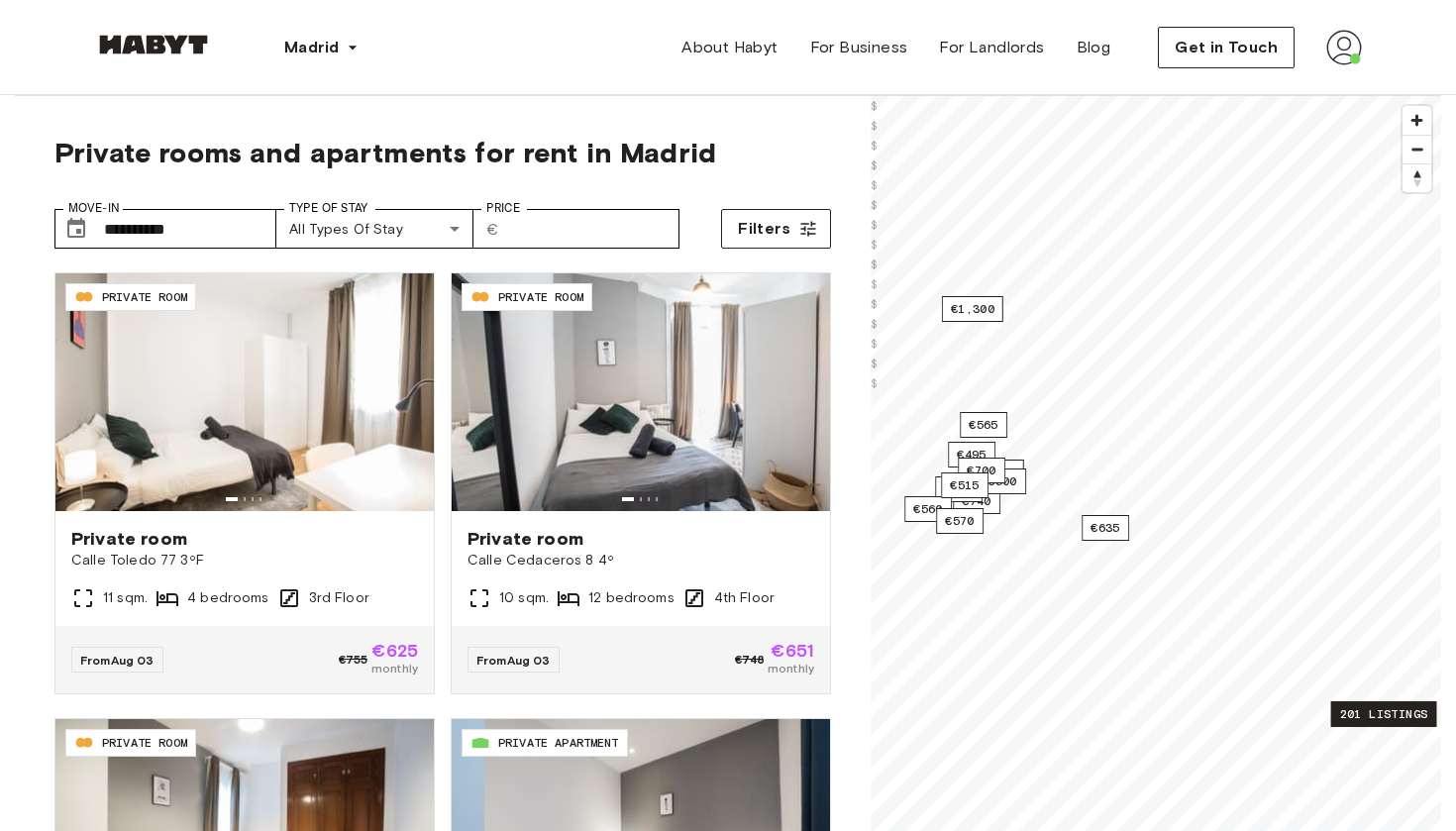 scroll, scrollTop: 0, scrollLeft: 0, axis: both 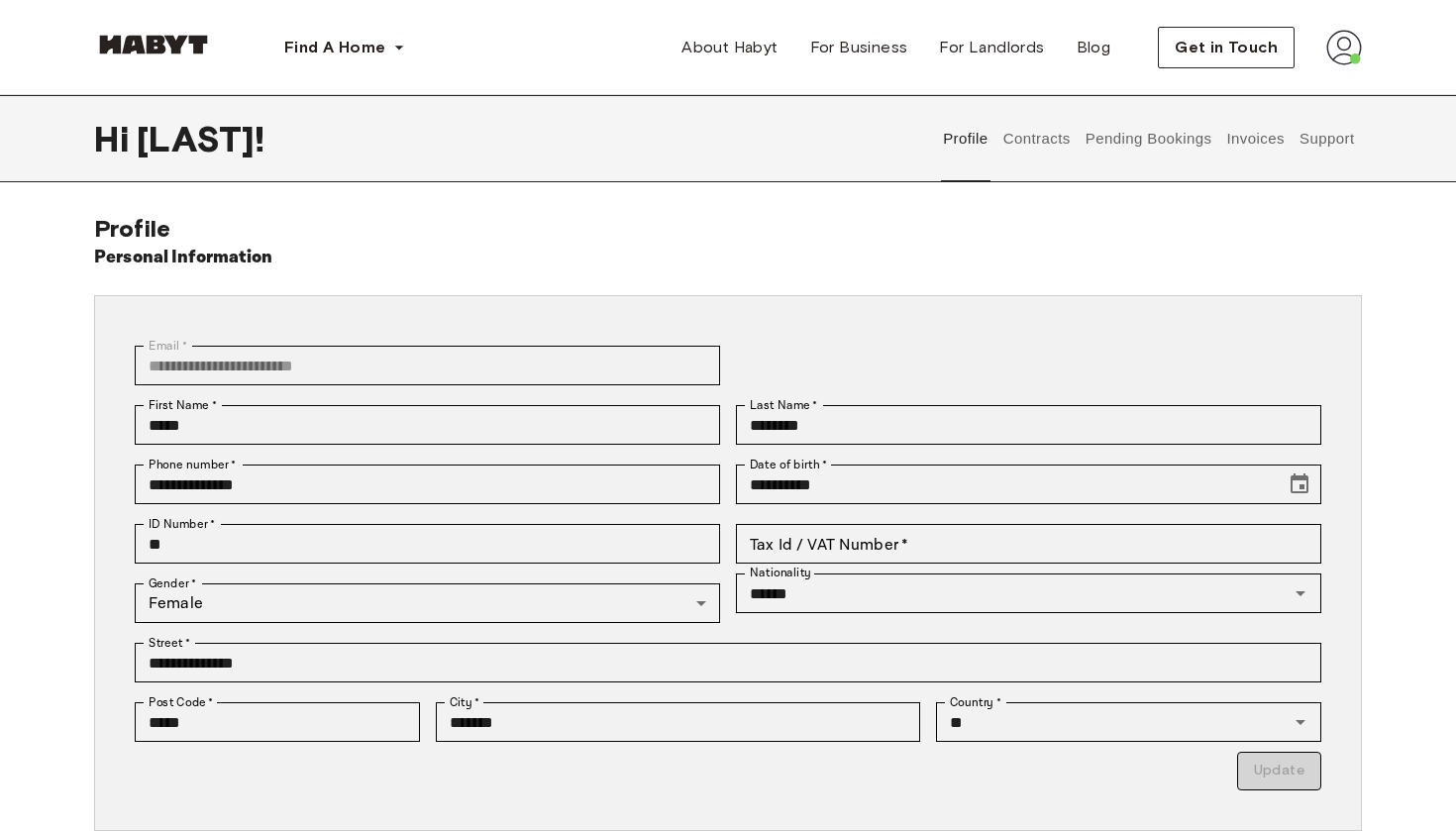 click on "**********" at bounding box center (720, 365) 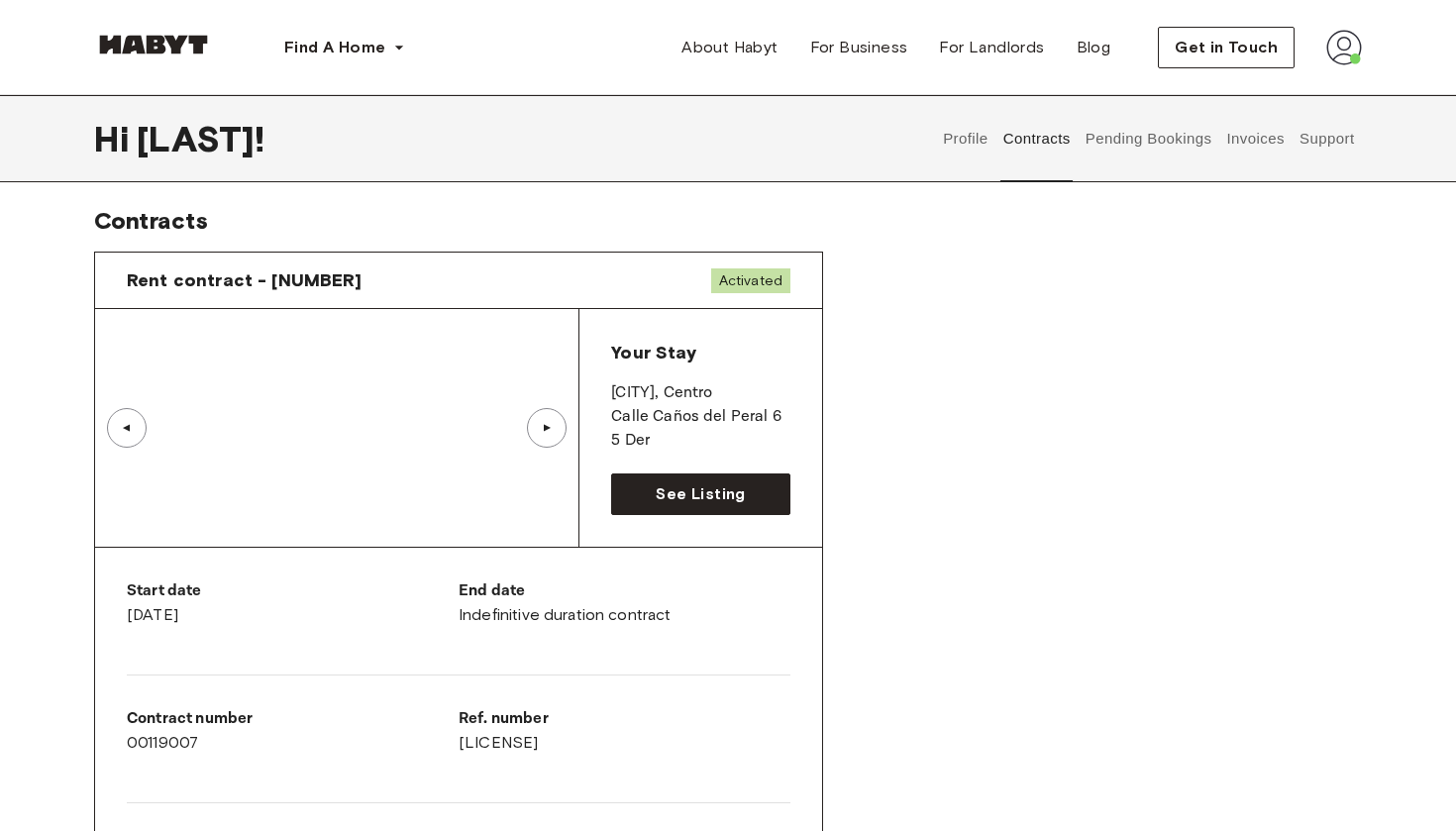 scroll, scrollTop: 2, scrollLeft: 0, axis: vertical 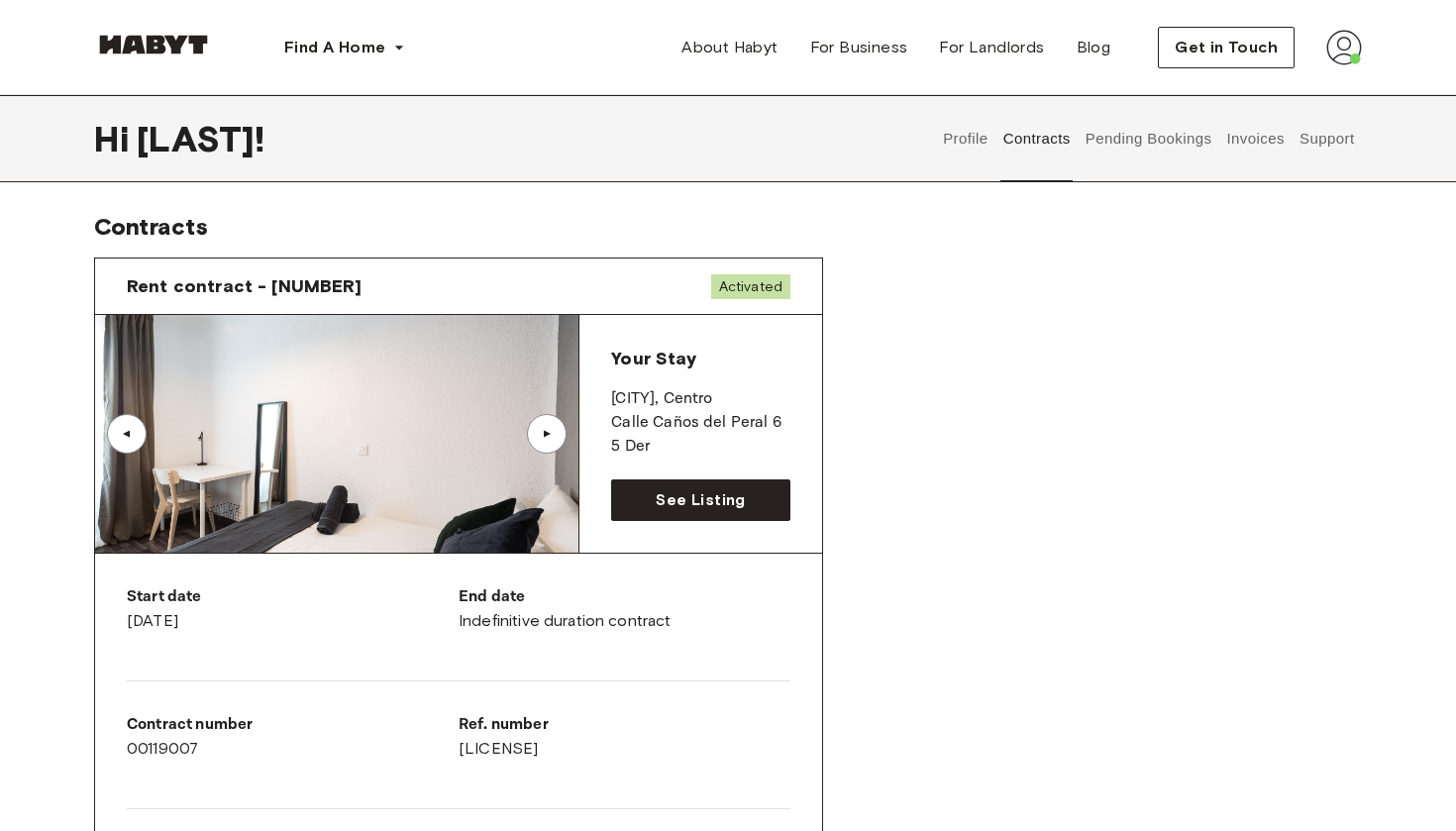 click on "Pending Bookings" at bounding box center [1148, 139] 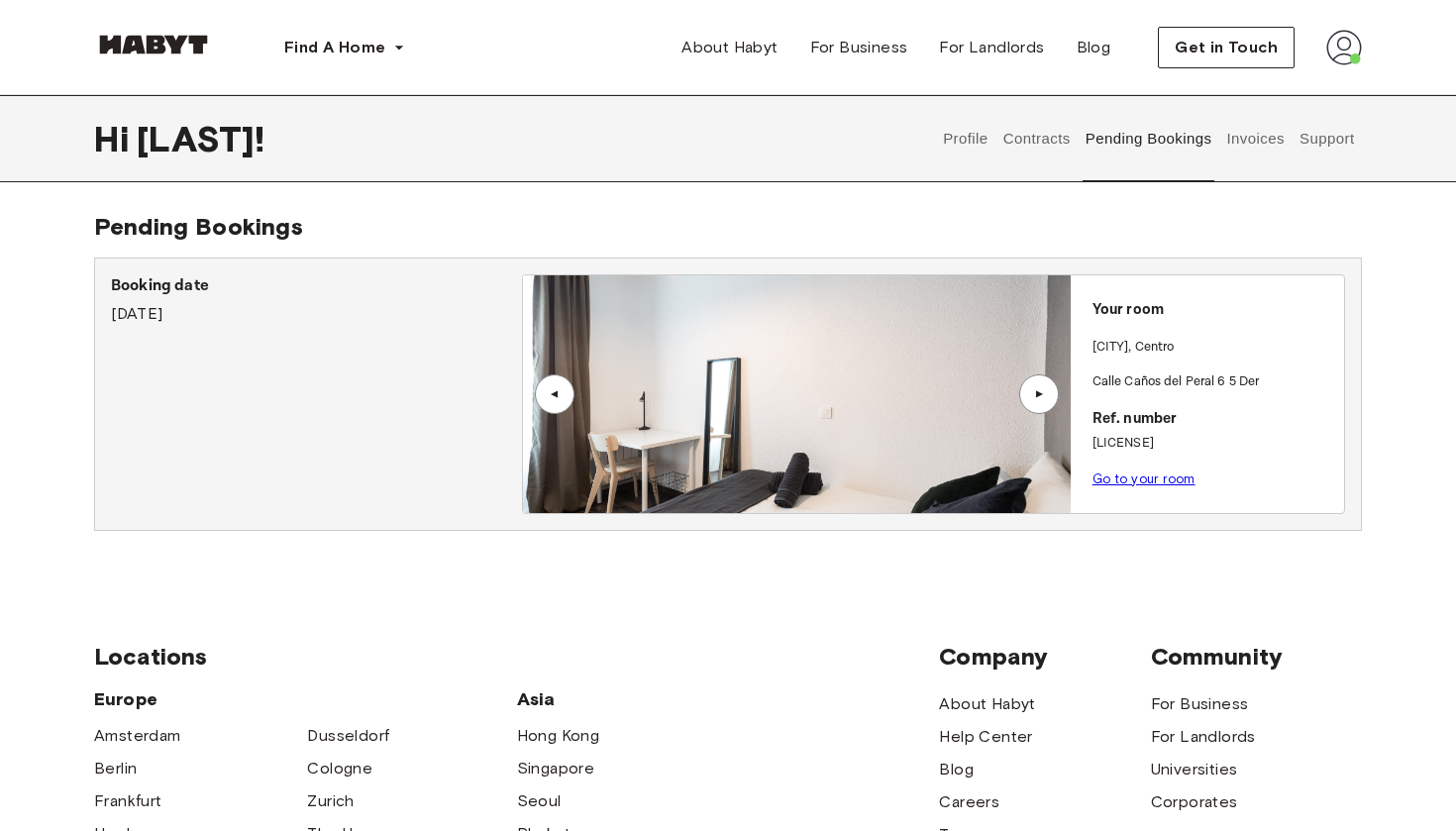 click on "Invoices" at bounding box center (1255, 139) 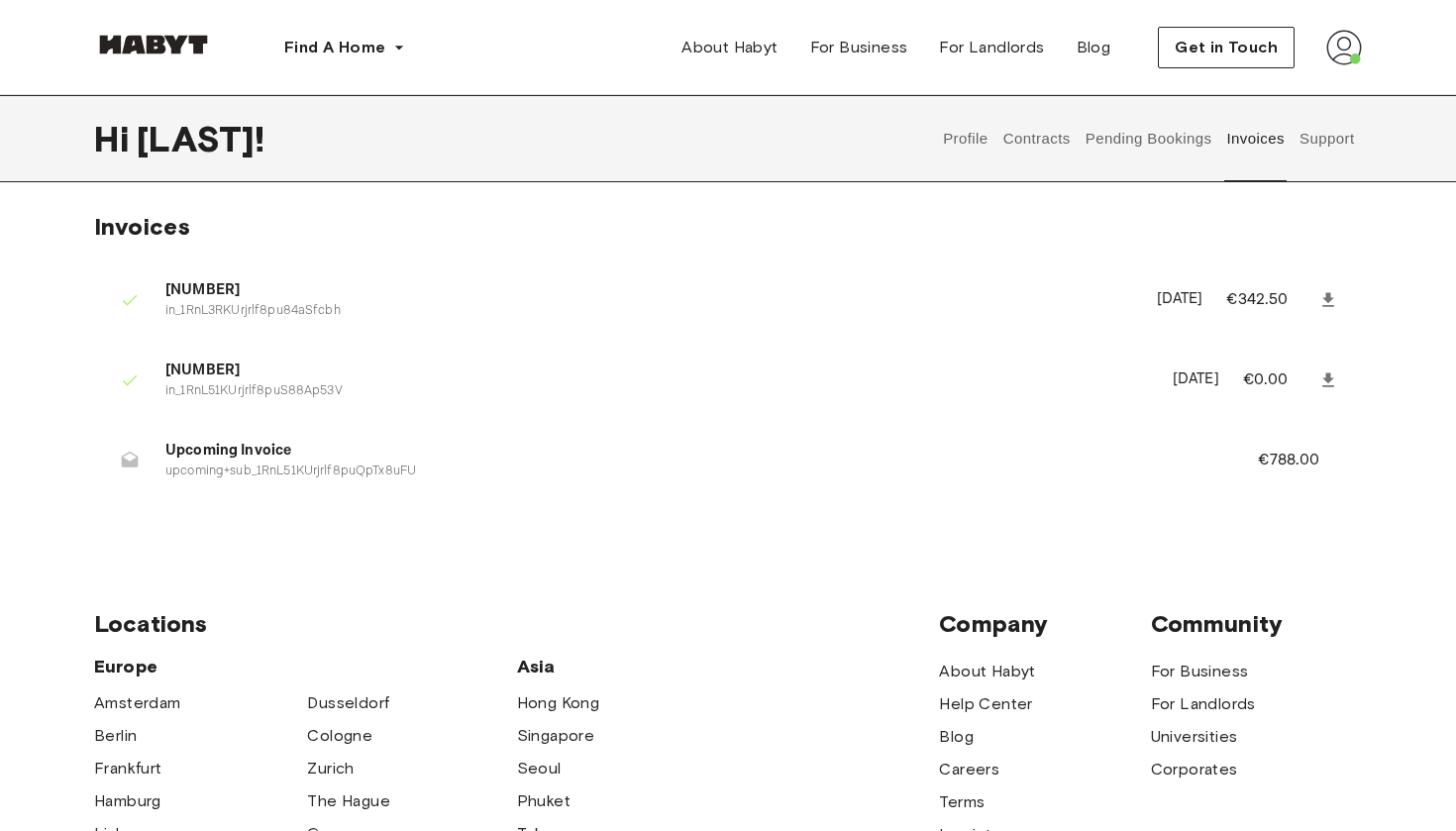 click on "Upcoming Invoice" at bounding box center (687, 451) 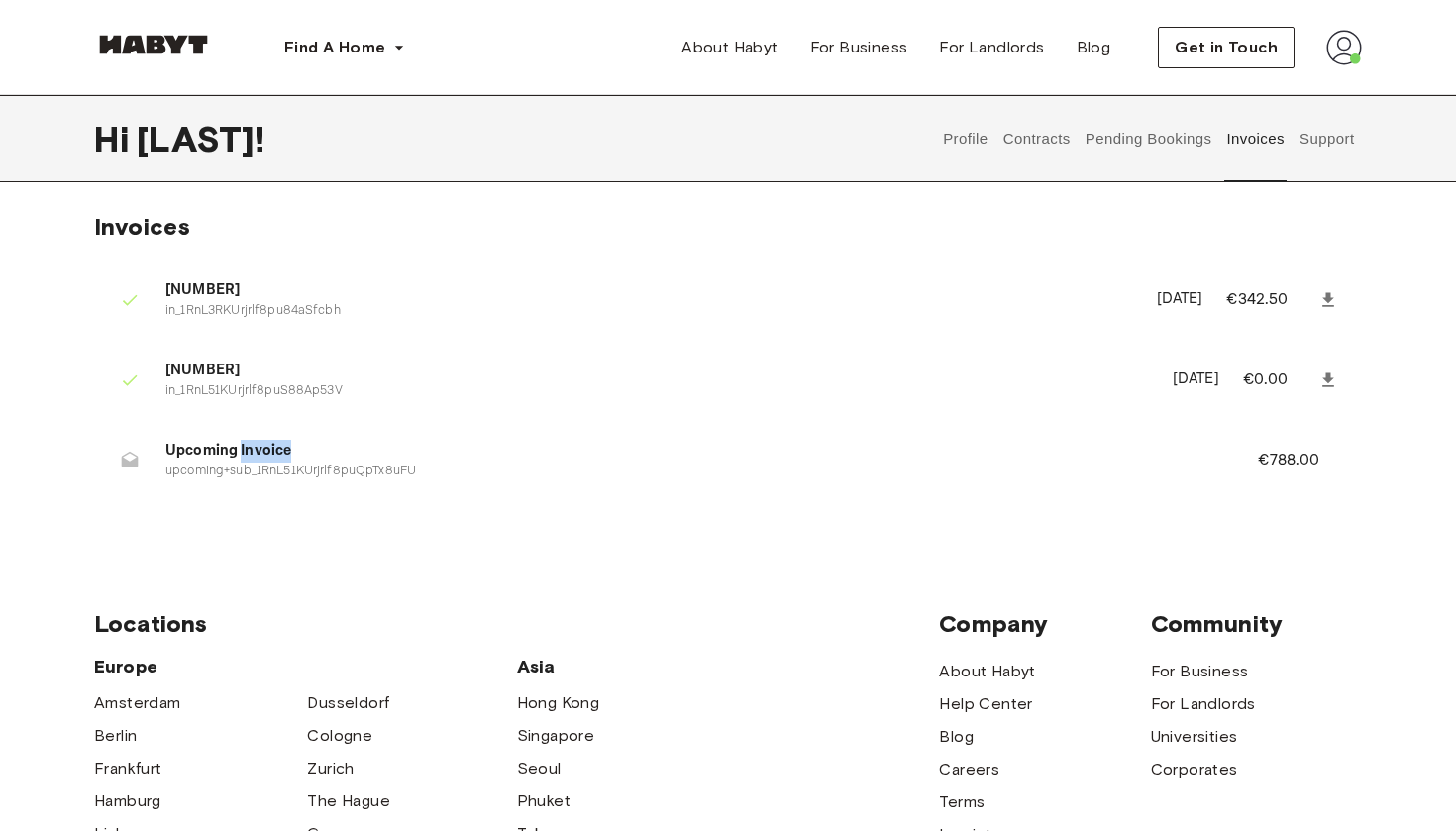 click on "Upcoming Invoice" at bounding box center [687, 451] 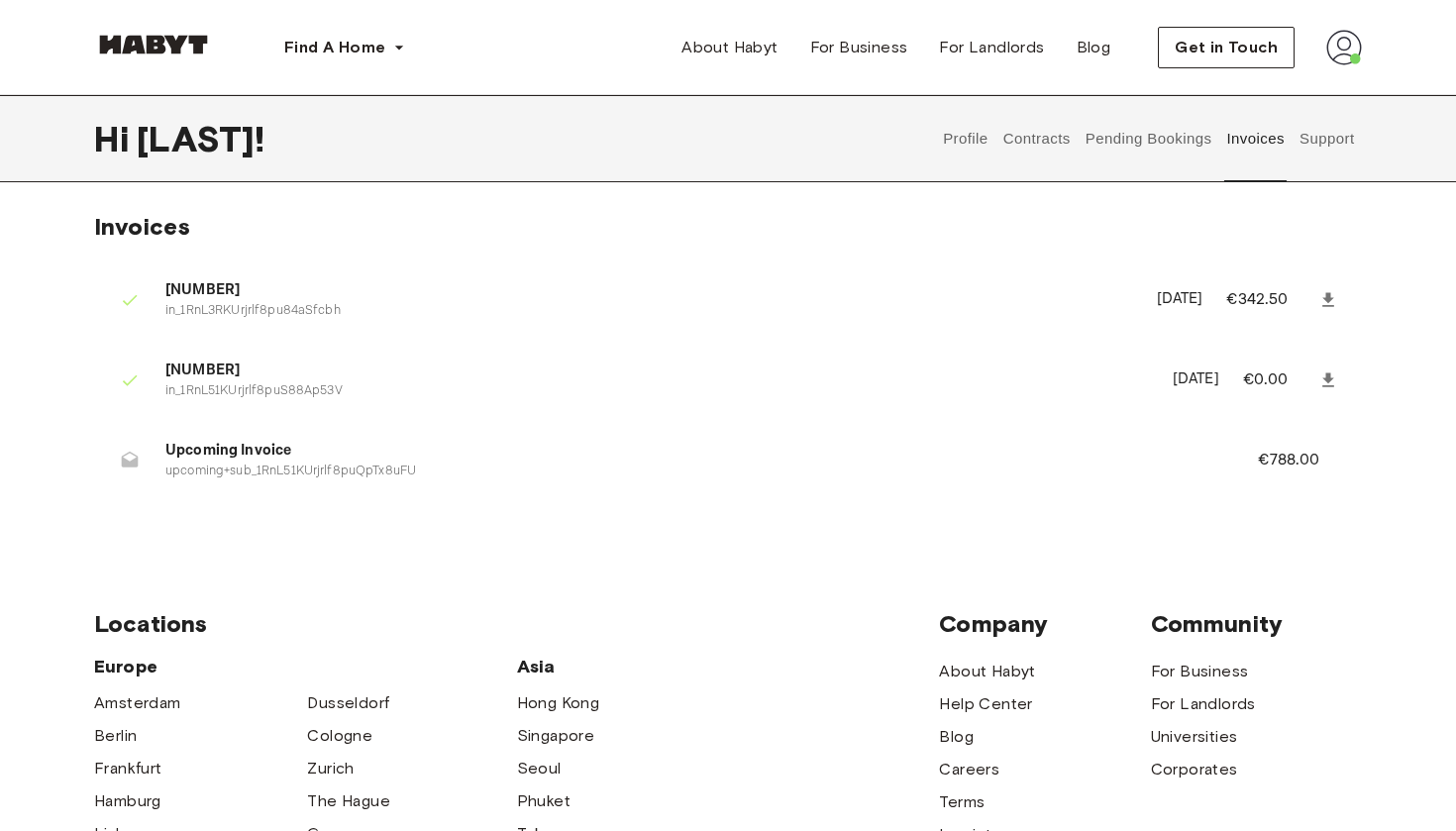 click on "€788.00" at bounding box center (1301, 461) 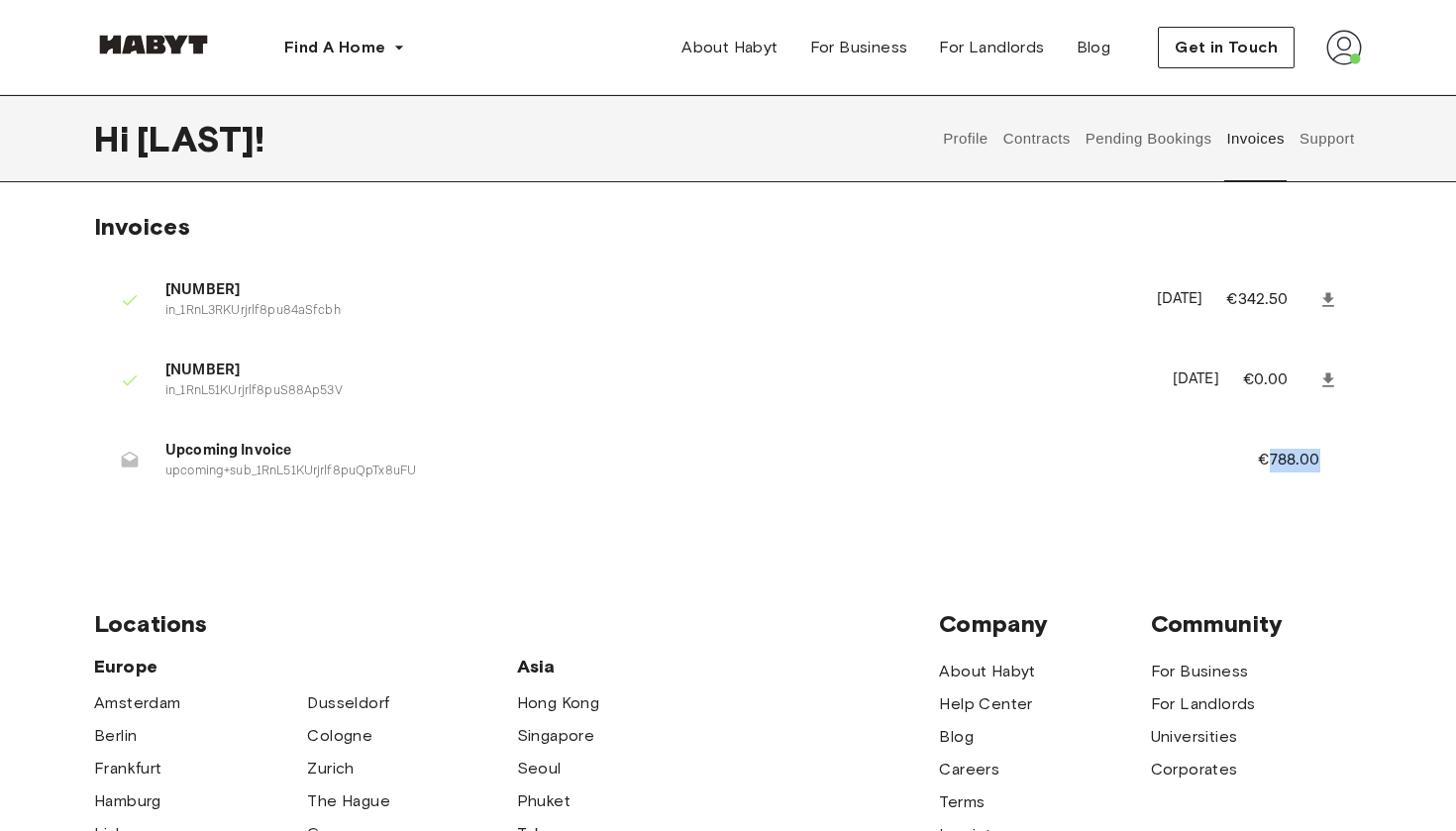 click on "€788.00" at bounding box center (1301, 461) 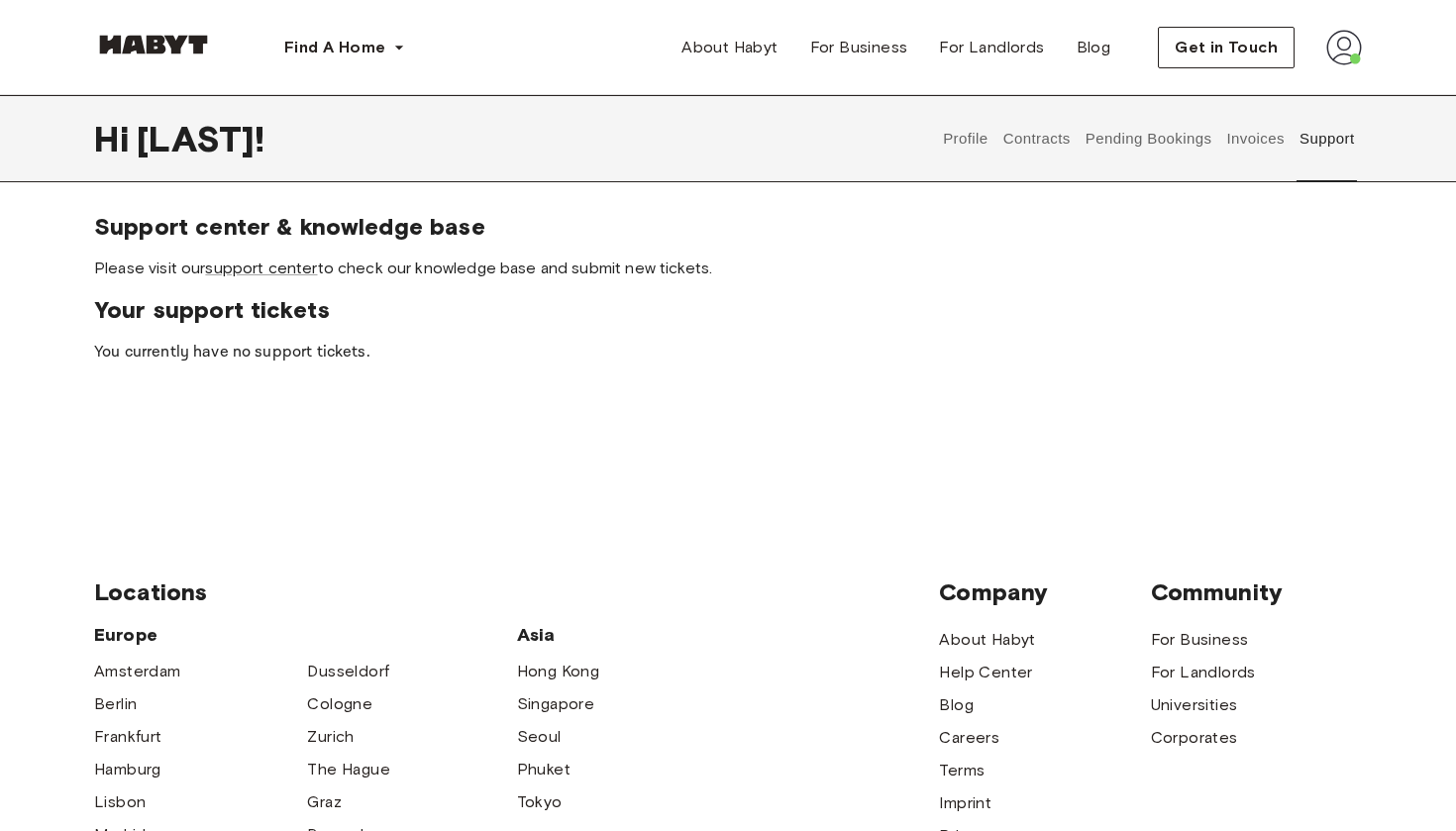 click on "Invoices" at bounding box center [1255, 139] 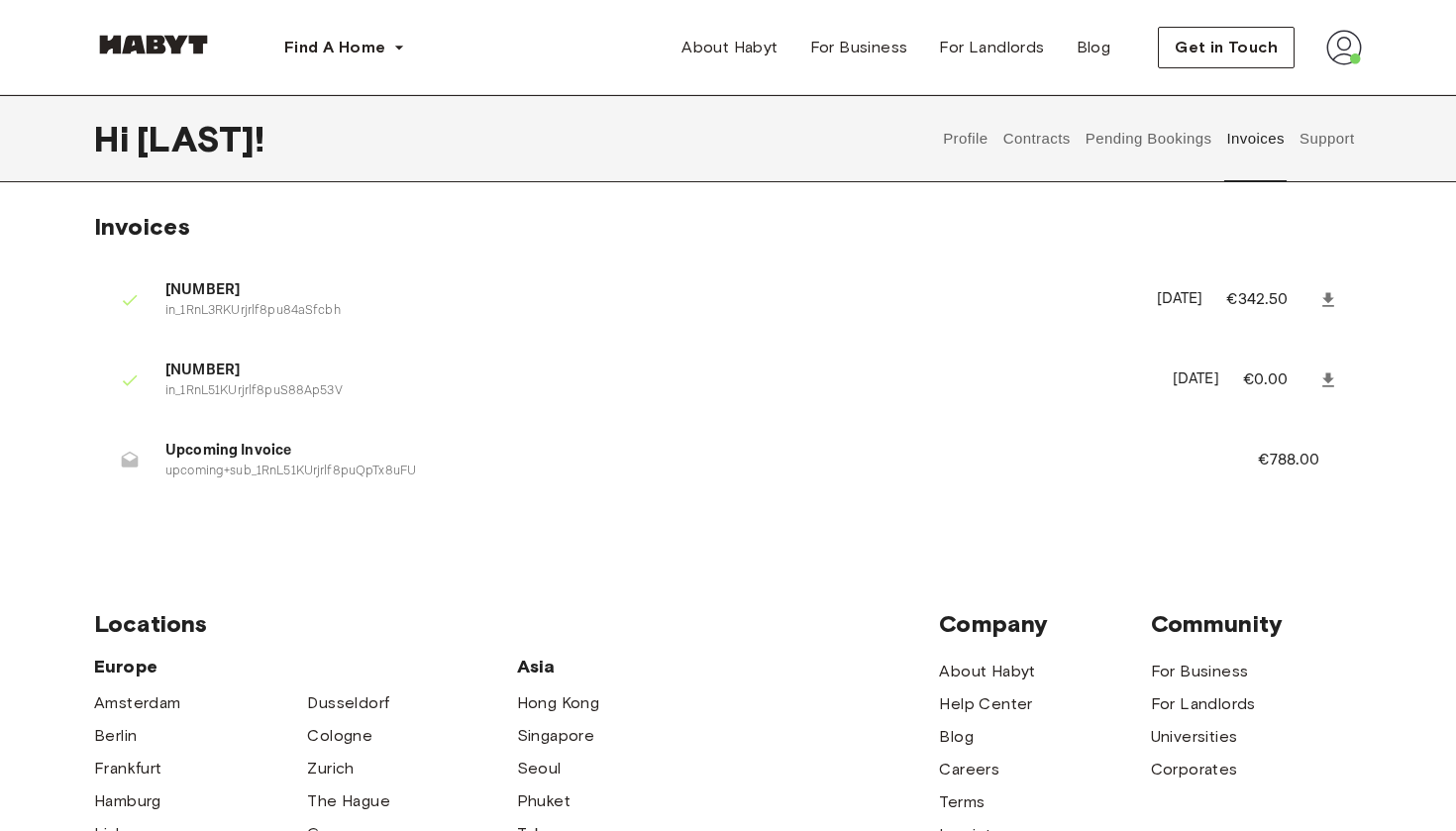 click on "€788.00" at bounding box center (1301, 461) 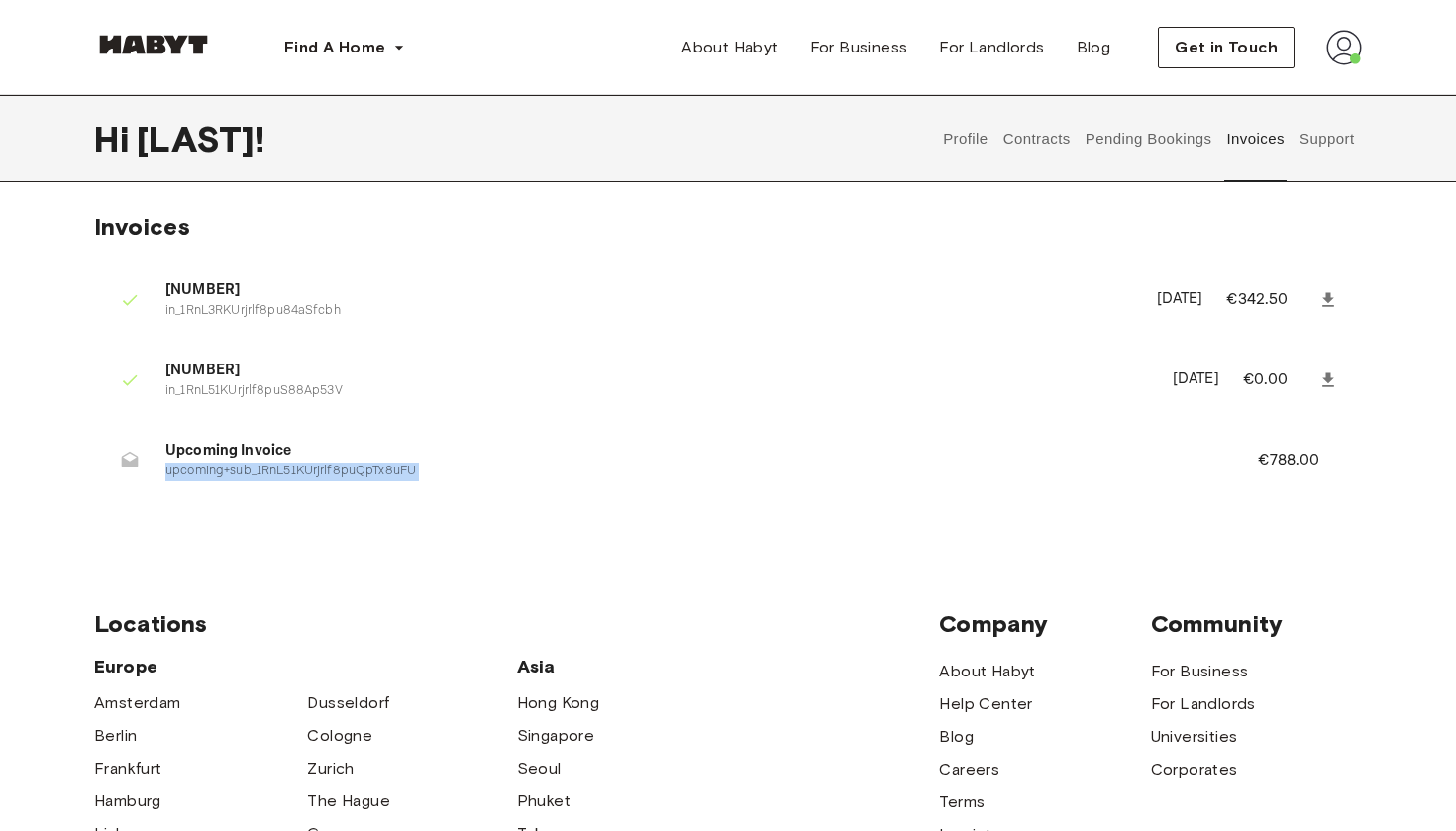 drag, startPoint x: 1327, startPoint y: 445, endPoint x: 1204, endPoint y: 443, distance: 123.01626 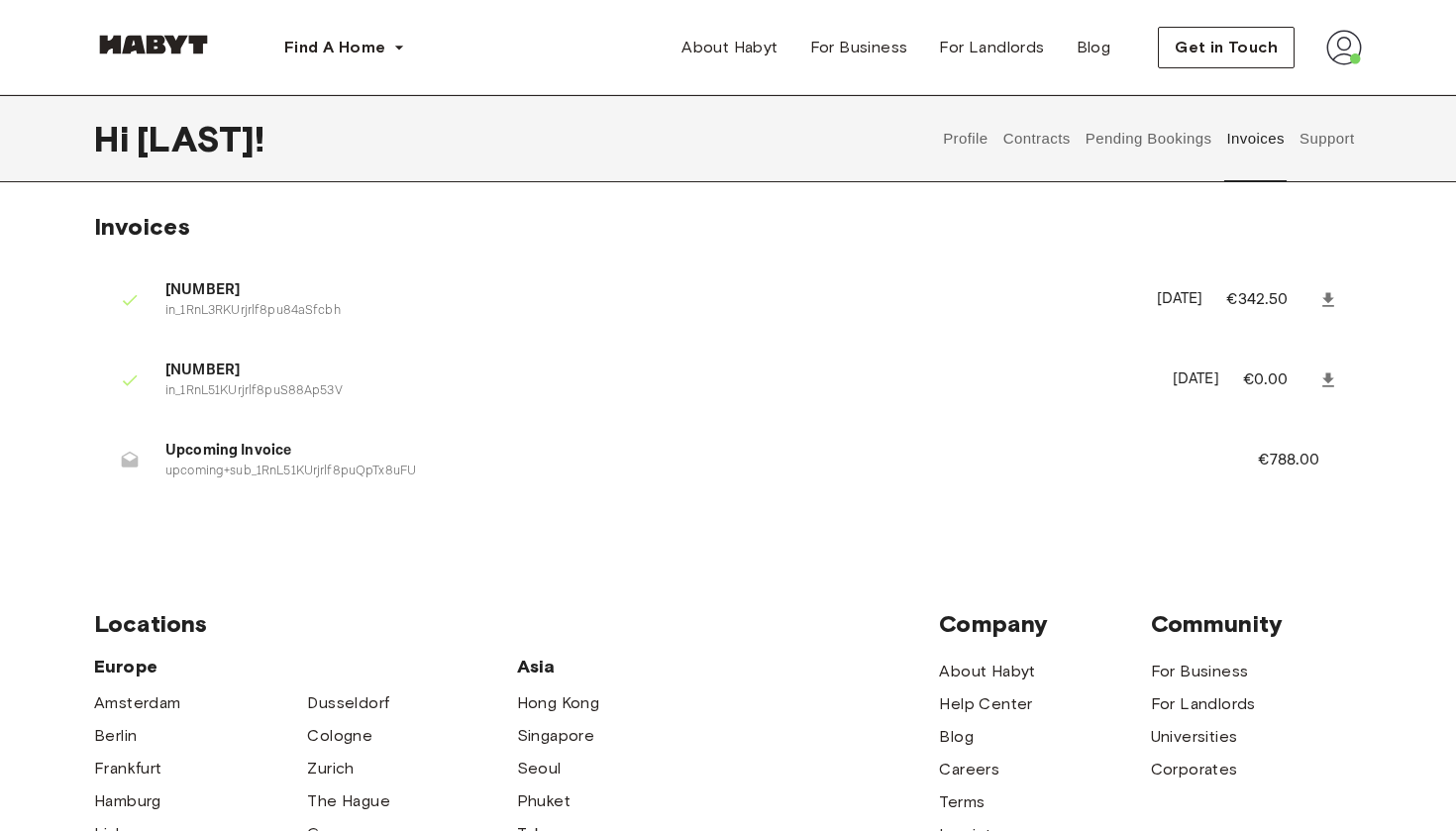 click on "[NUMBER] in_1RnL51KUrjrlf8puS88Ap53V [DATE] €0.00" at bounding box center (728, 379) 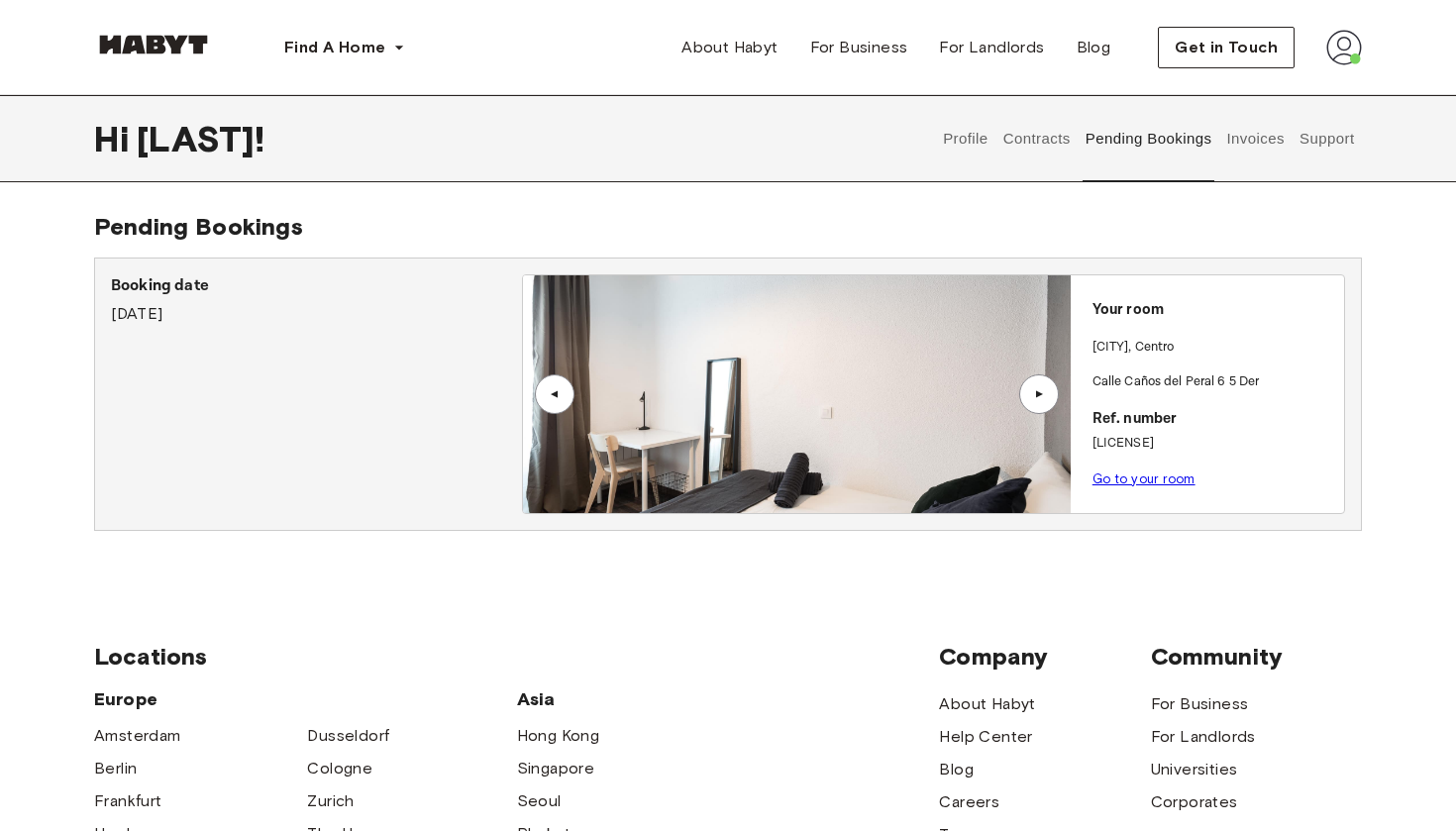 click on "Go to your room" at bounding box center [1144, 478] 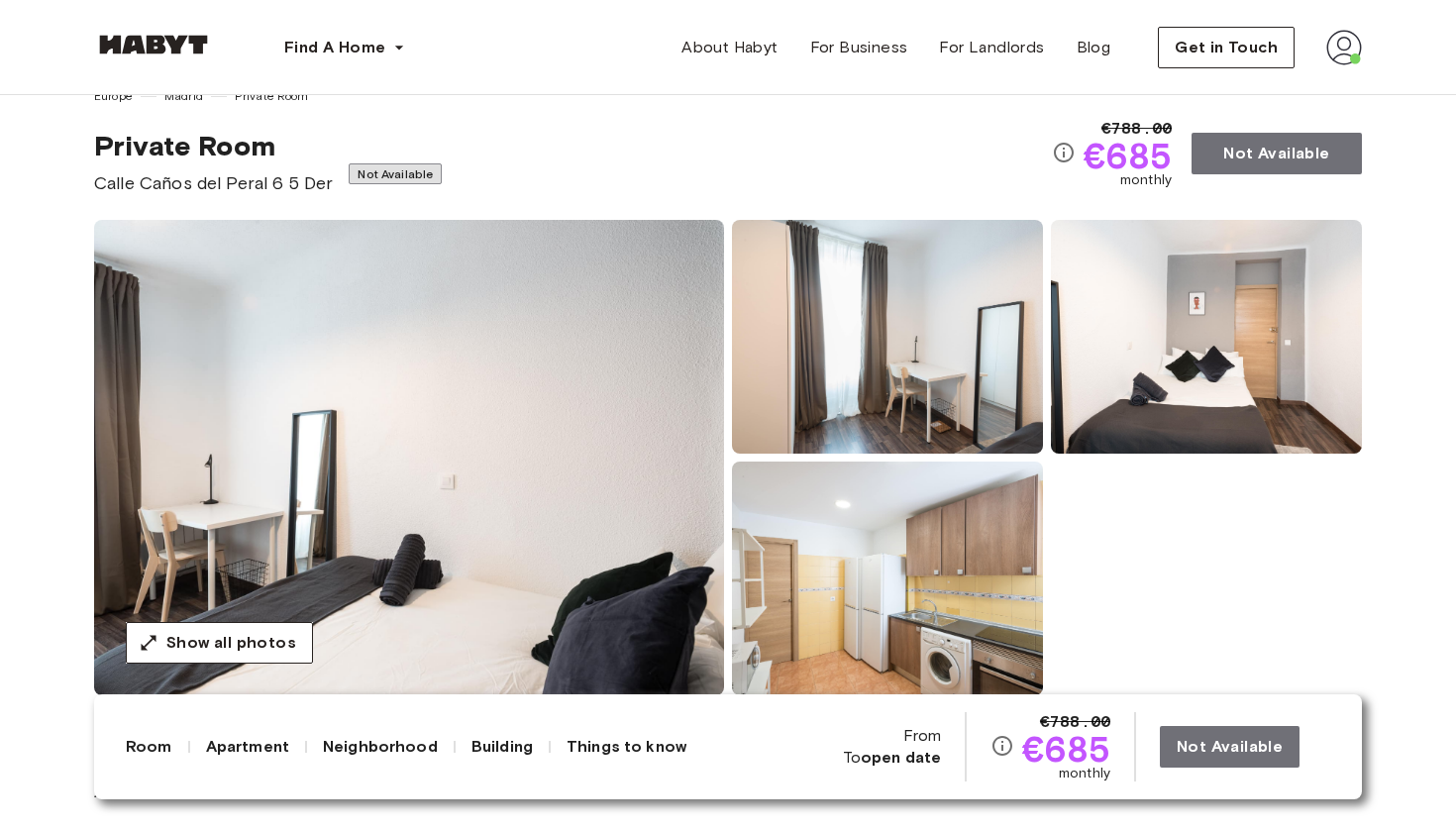 scroll, scrollTop: 44, scrollLeft: 0, axis: vertical 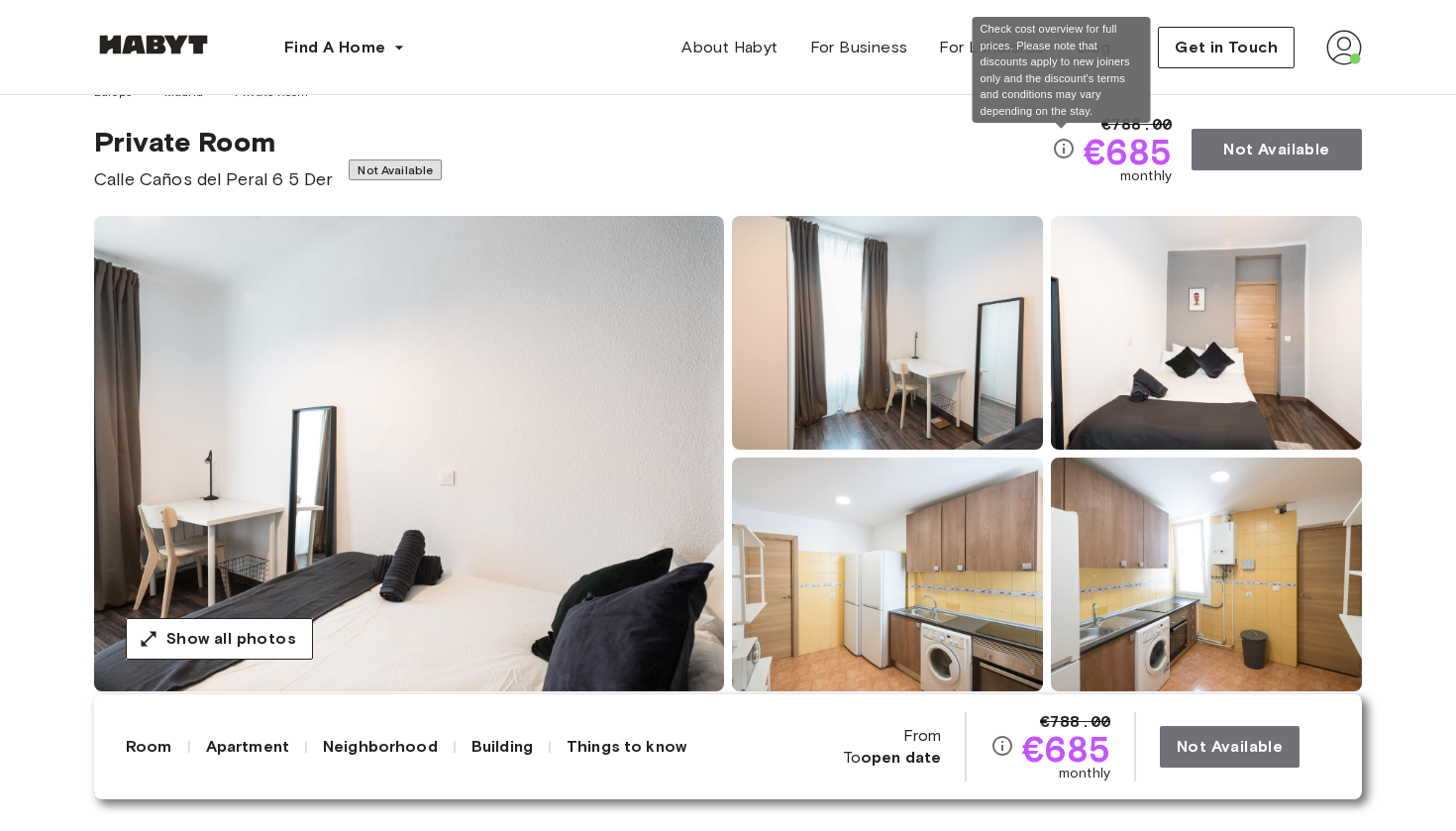 click 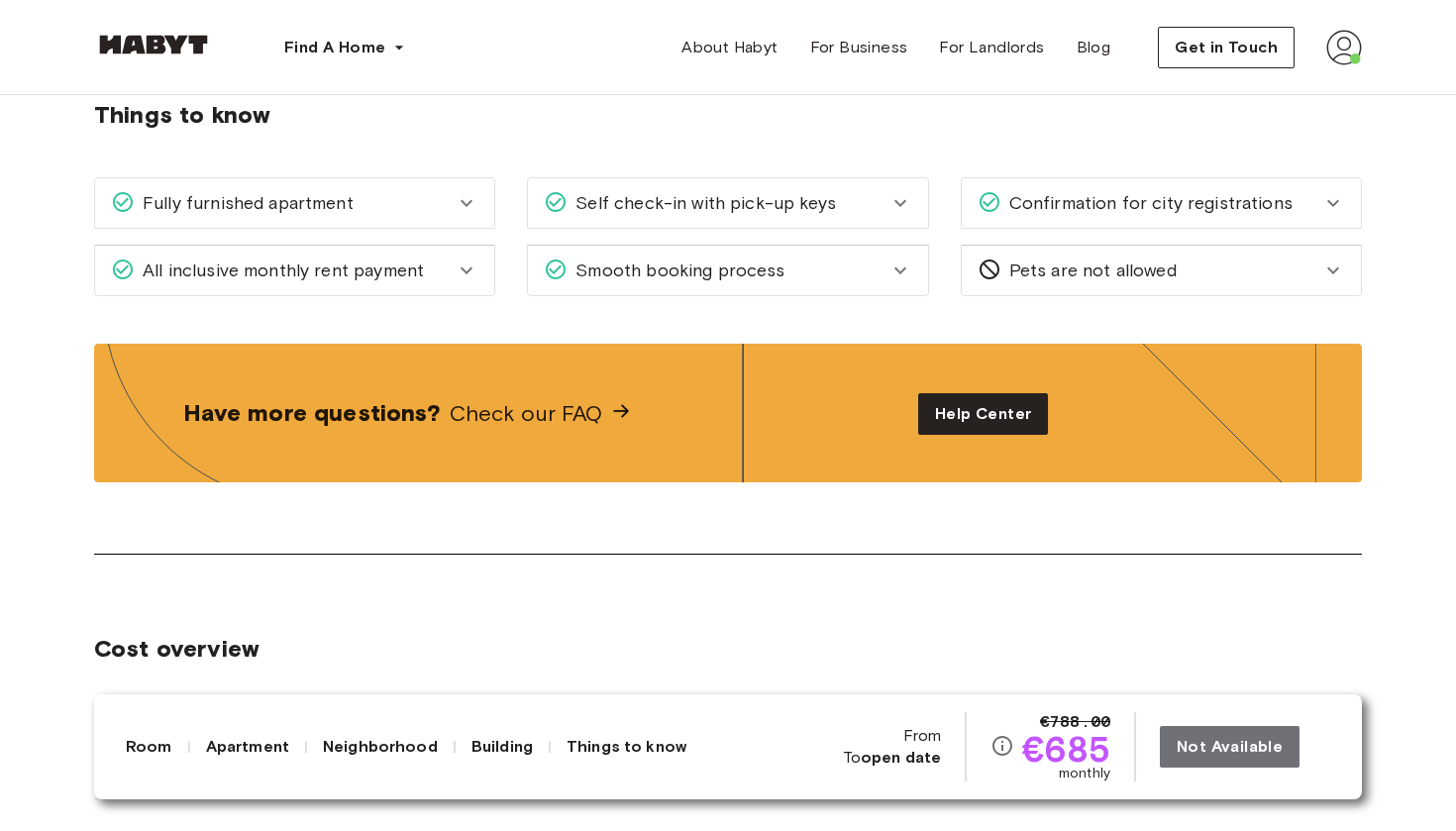 scroll, scrollTop: 2802, scrollLeft: 0, axis: vertical 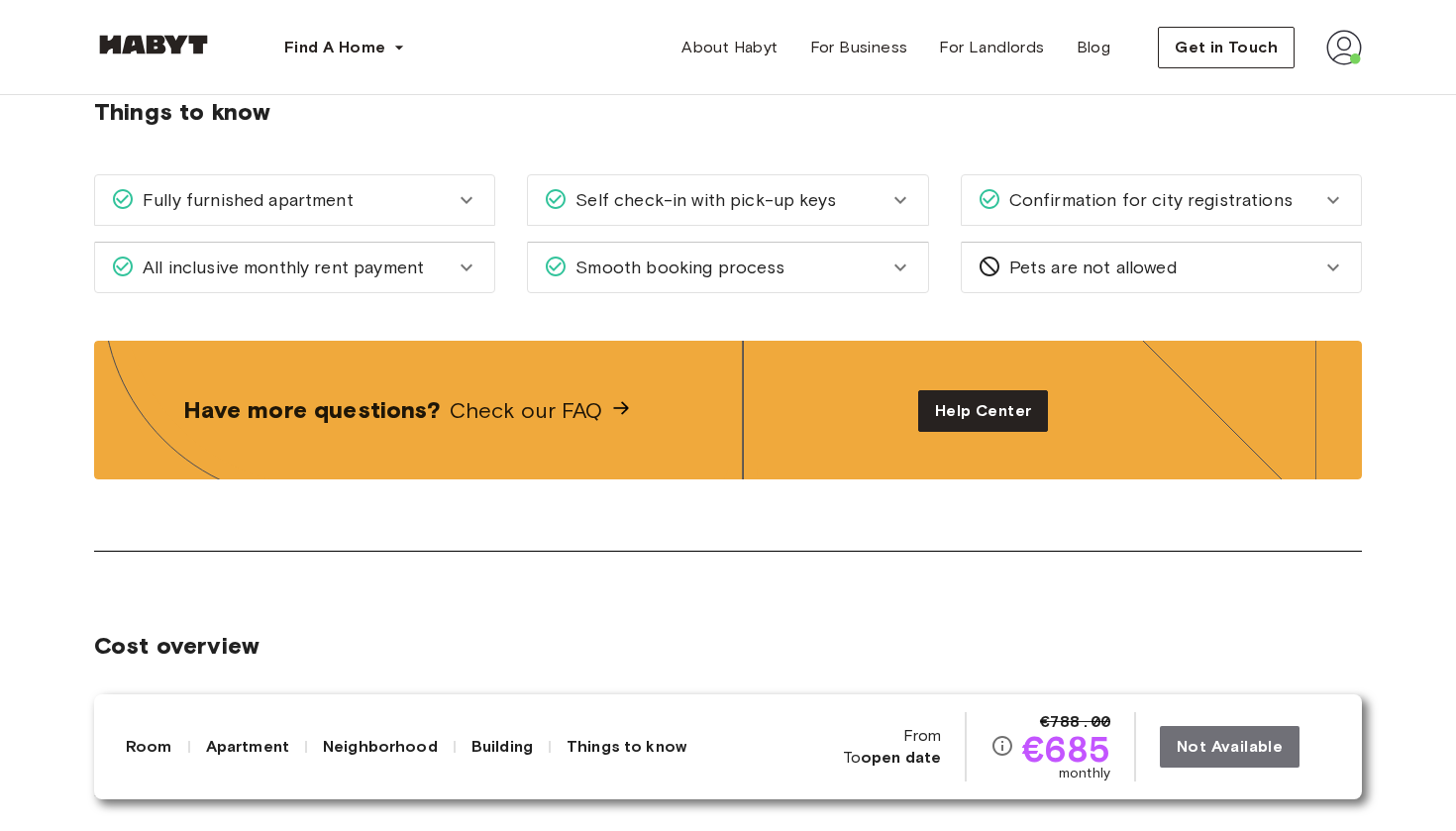 click 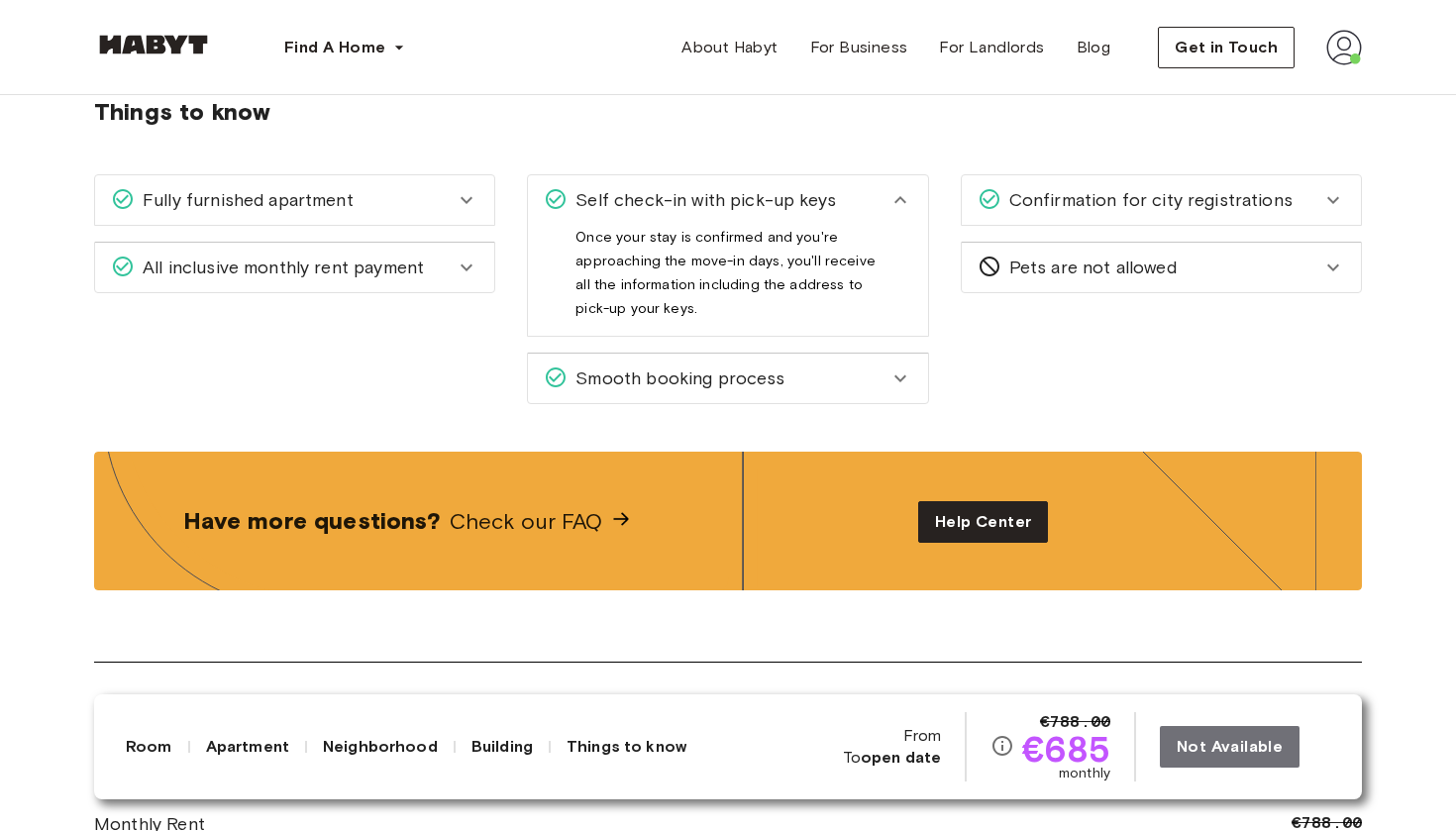 click 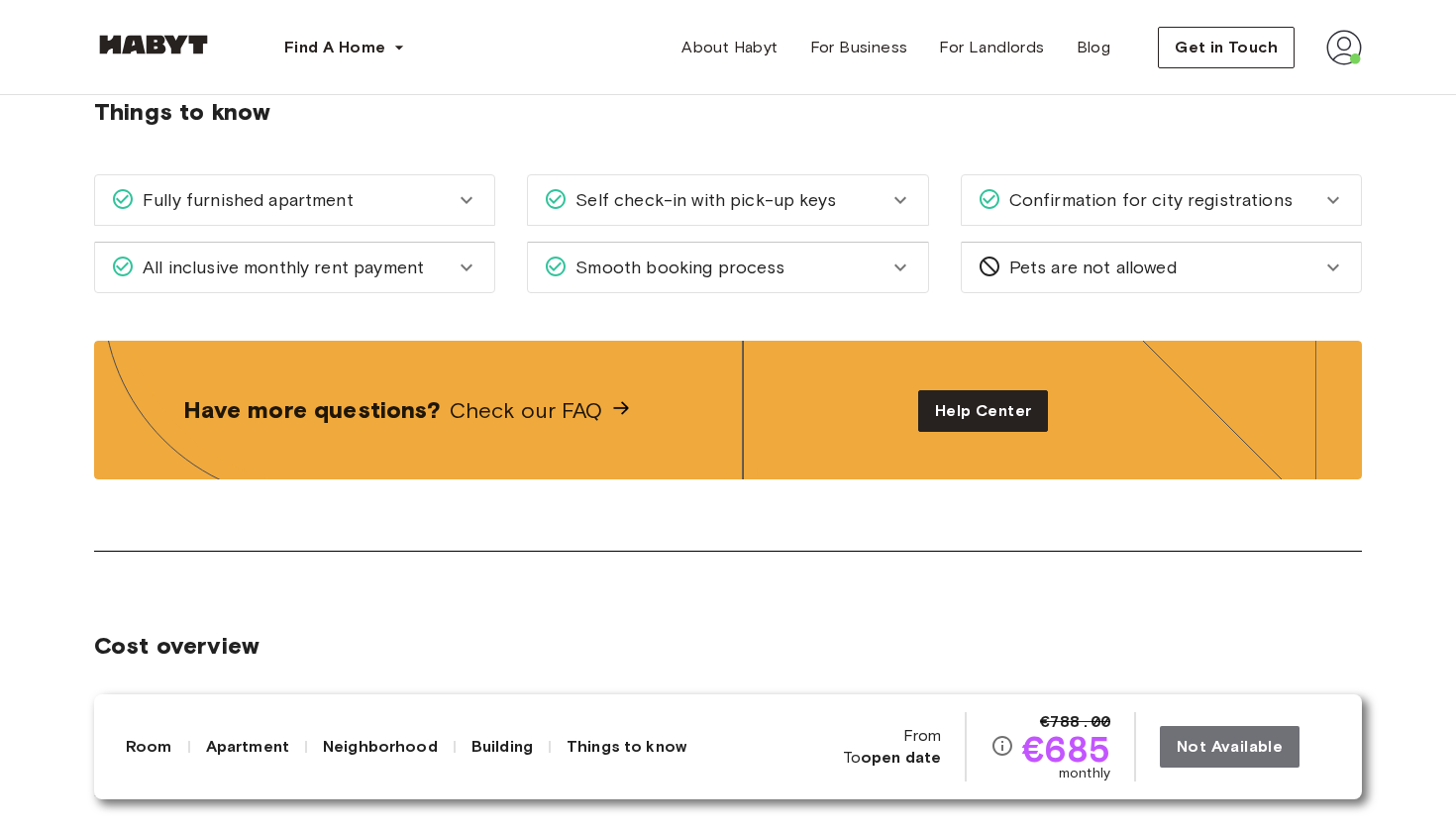 click on "Confirmation for city registrations" at bounding box center [1147, 200] 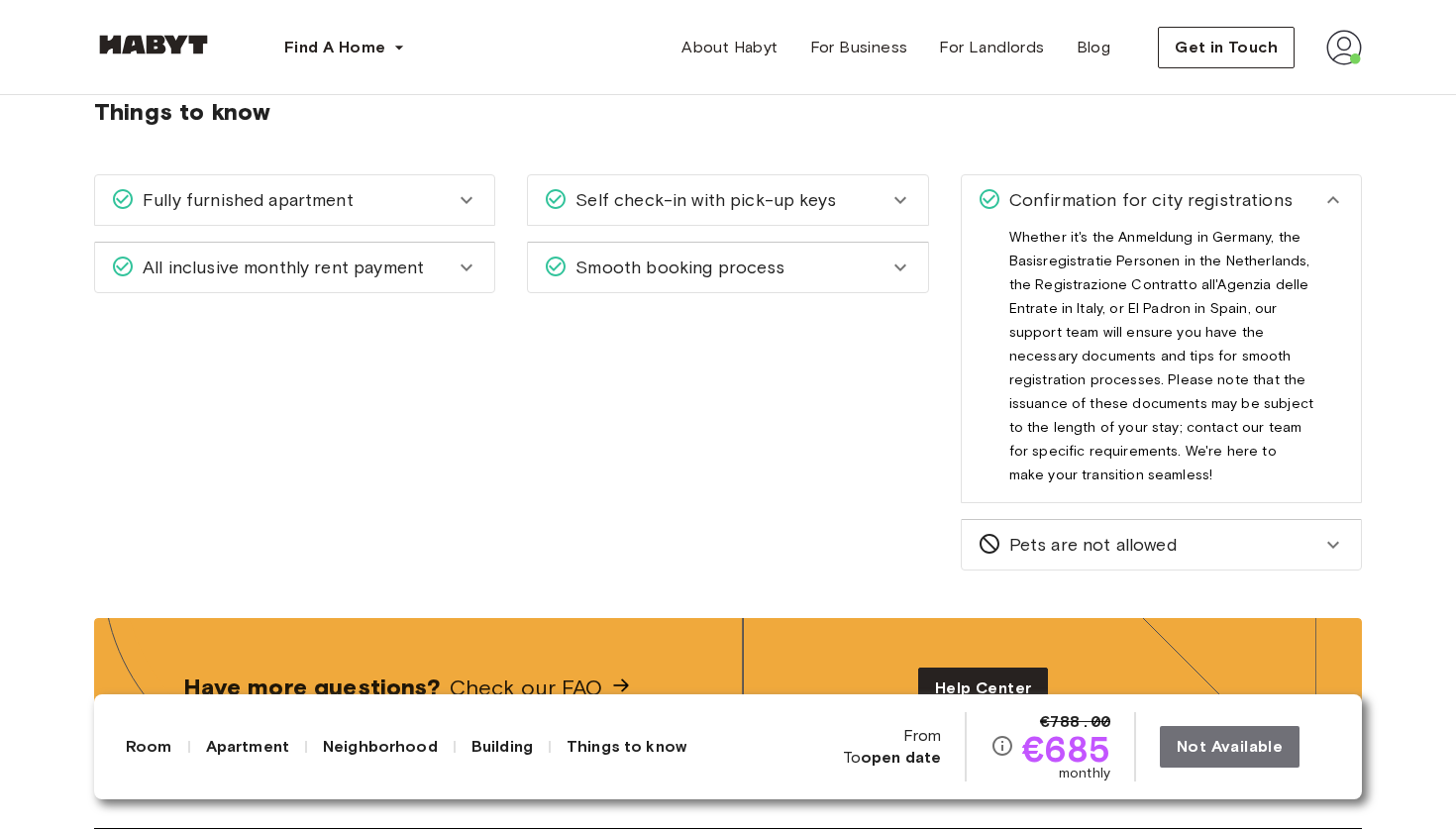 click 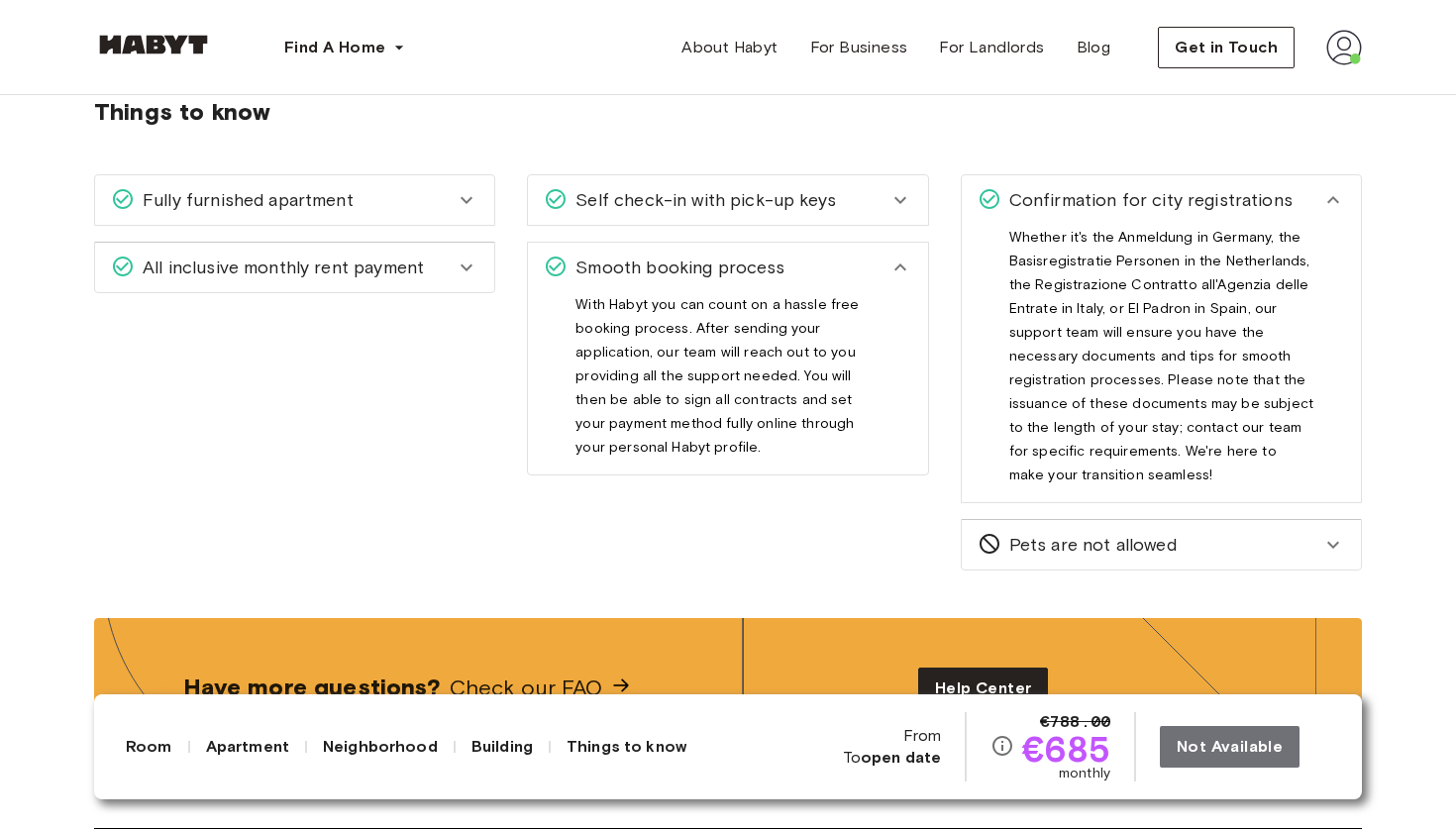 click 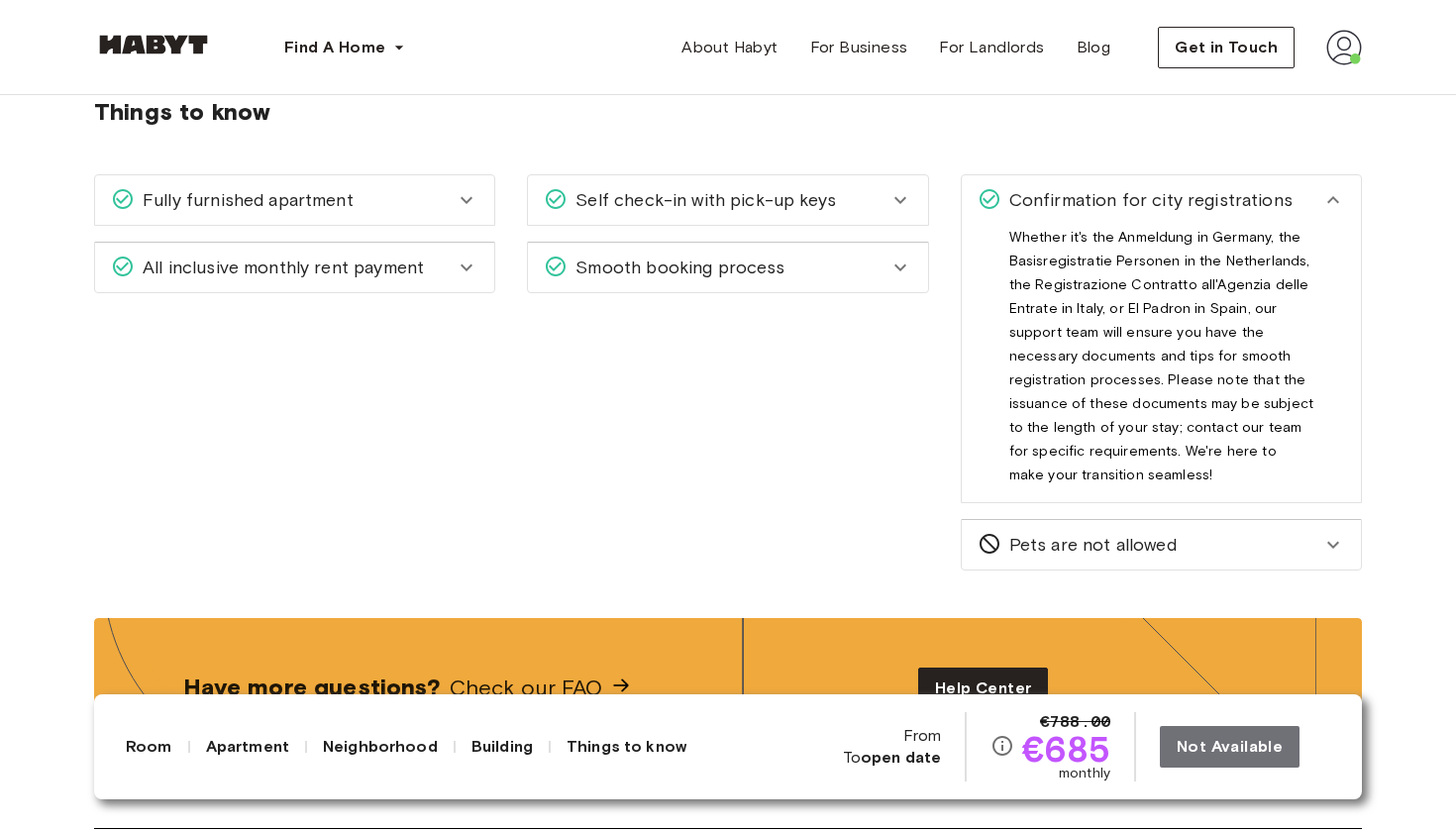 click on "All inclusive monthly rent payment" at bounding box center [294, 267] 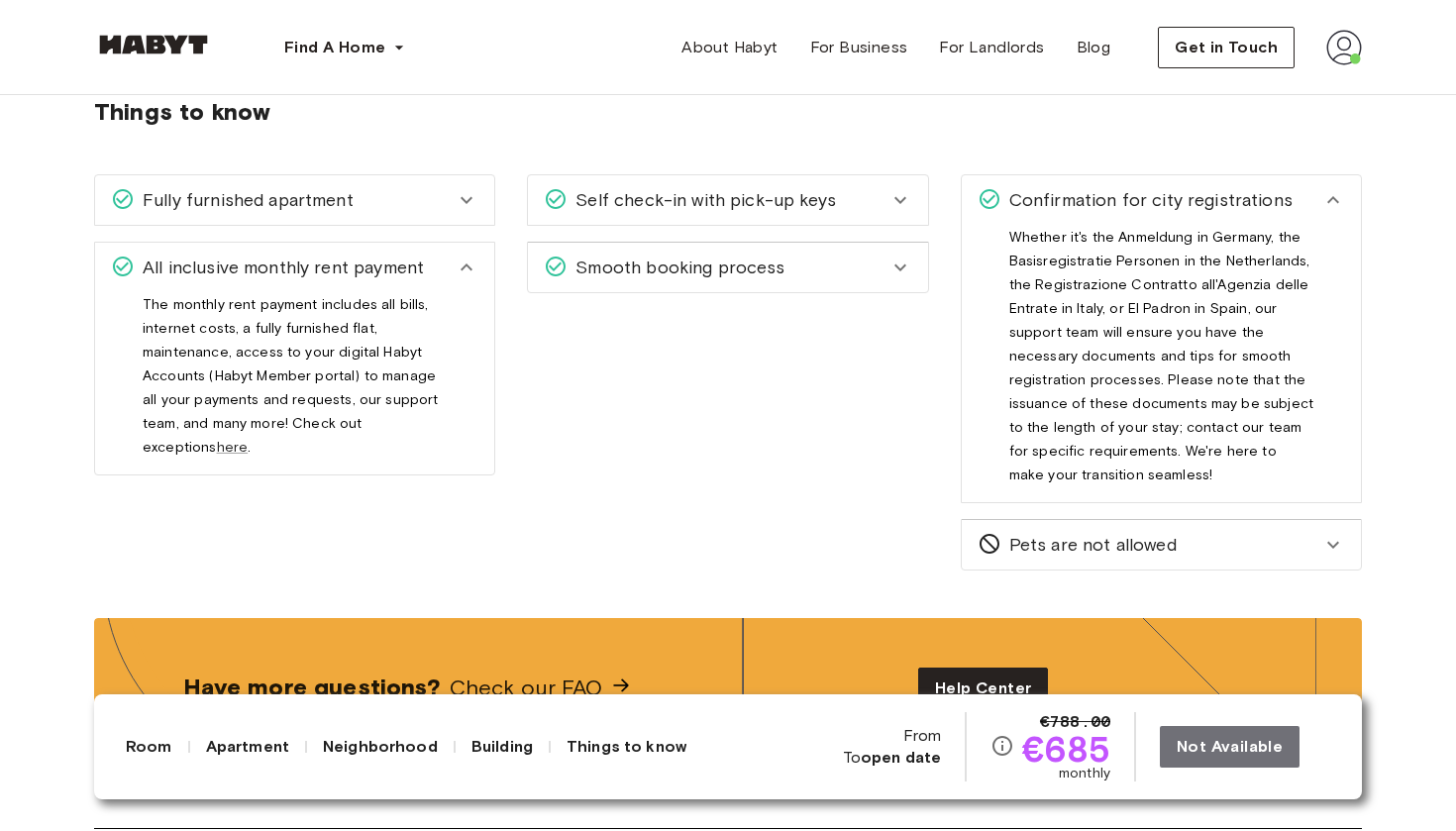 click on "Fully furnished apartment" at bounding box center [294, 200] 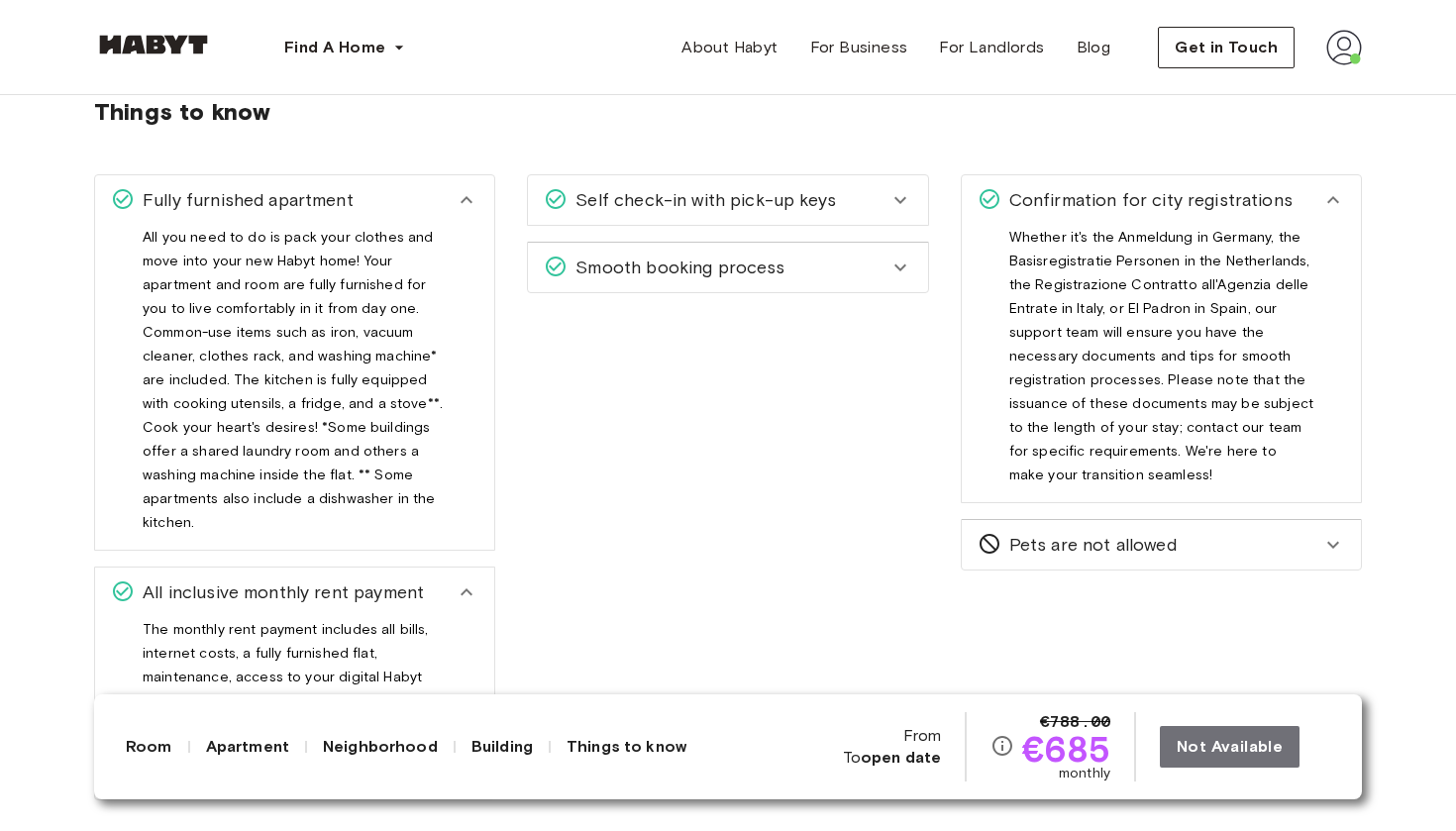 click on "Fully furnished apartment" at bounding box center (294, 200) 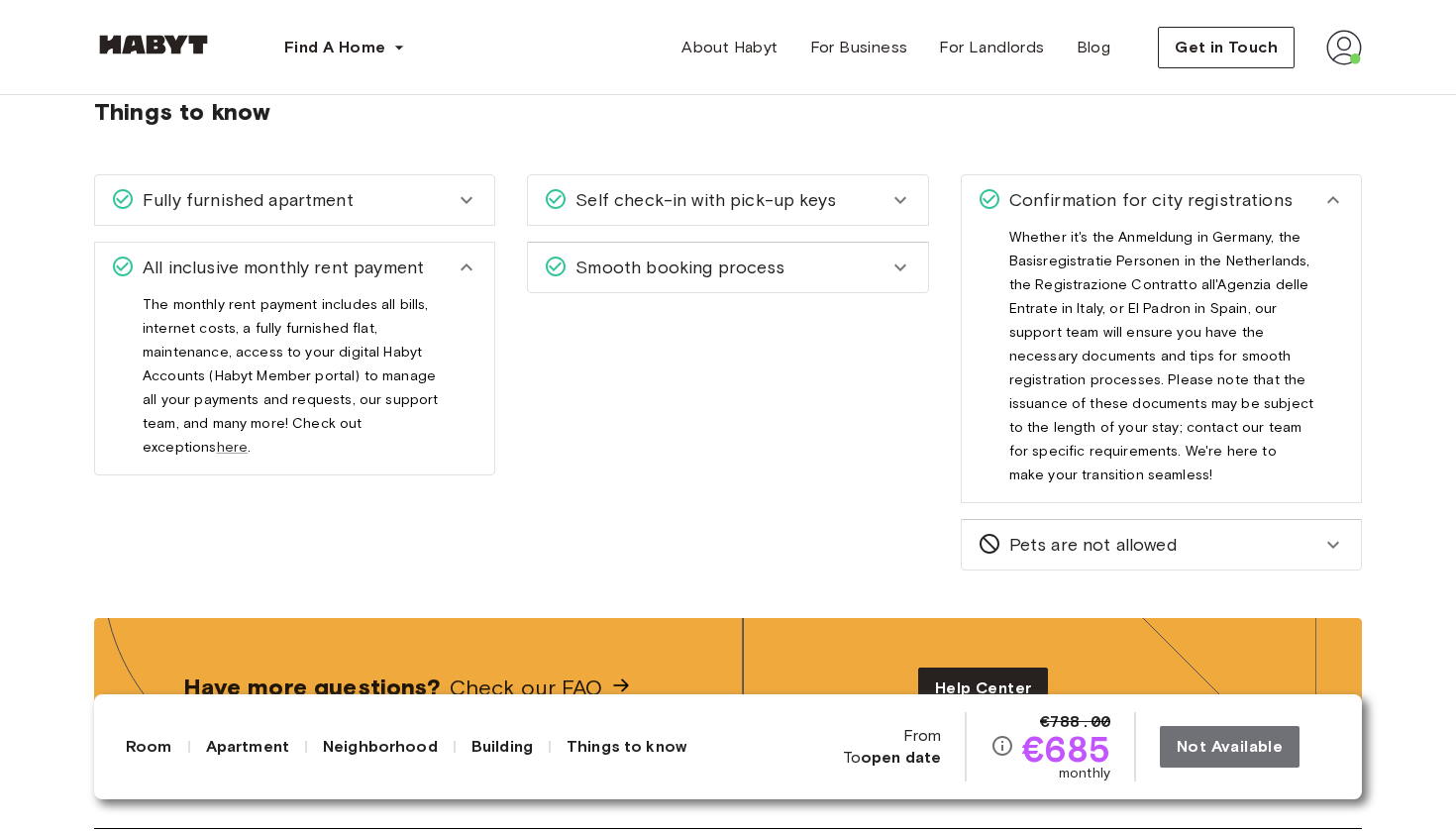 click 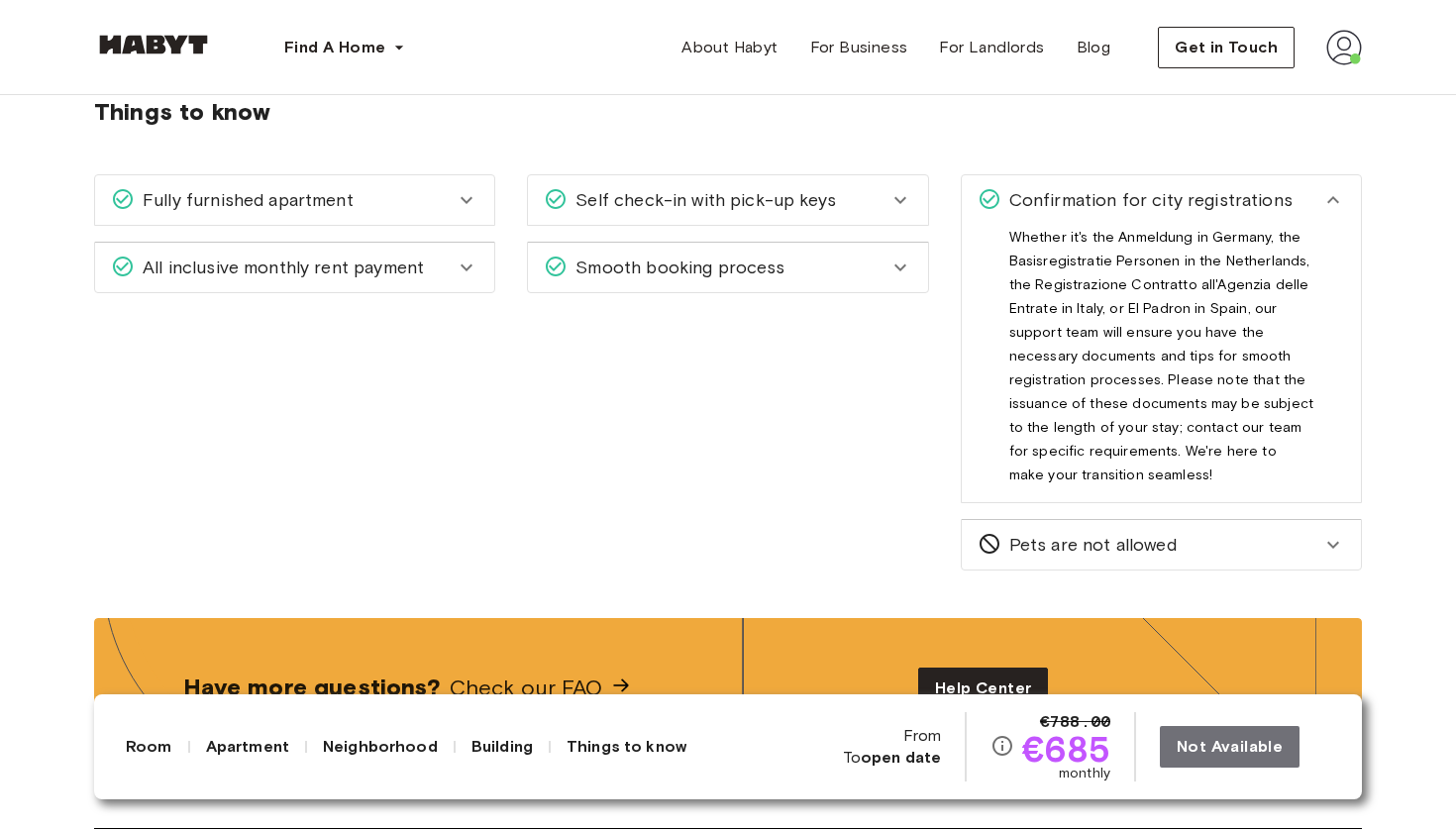 click on "Confirmation for city registrations" at bounding box center [1161, 200] 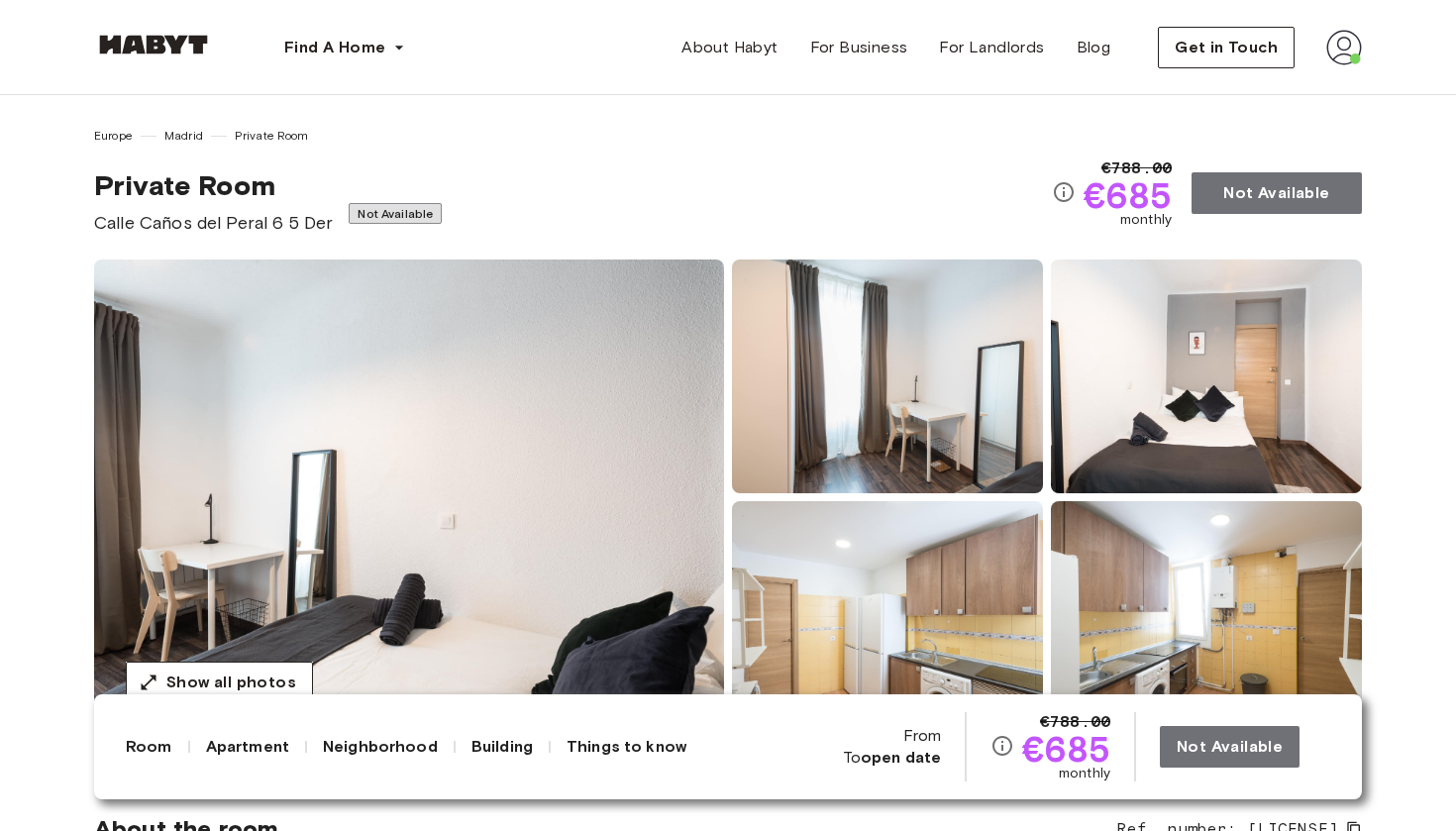 scroll, scrollTop: 0, scrollLeft: 0, axis: both 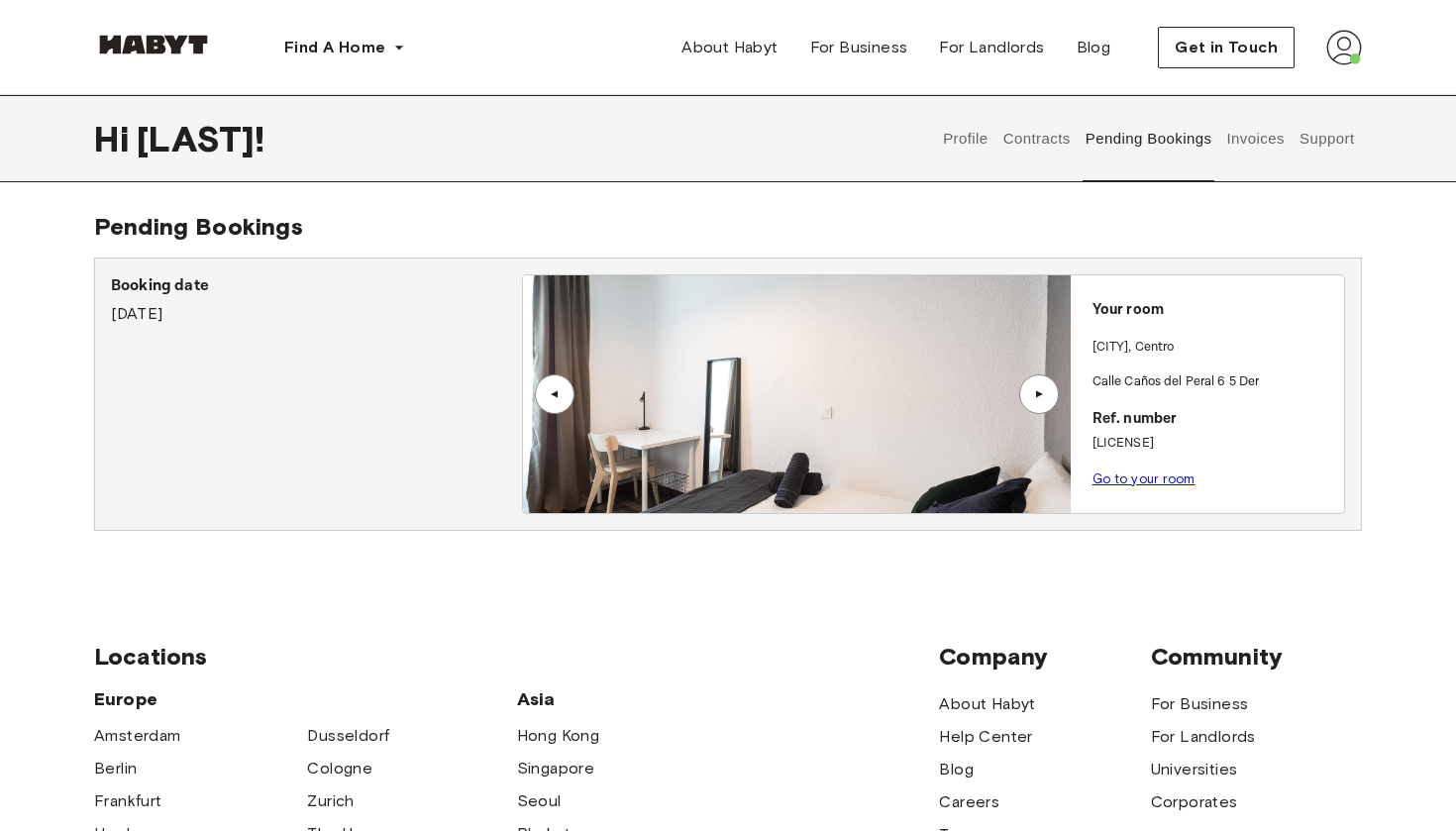 click on "Contracts" at bounding box center (1036, 139) 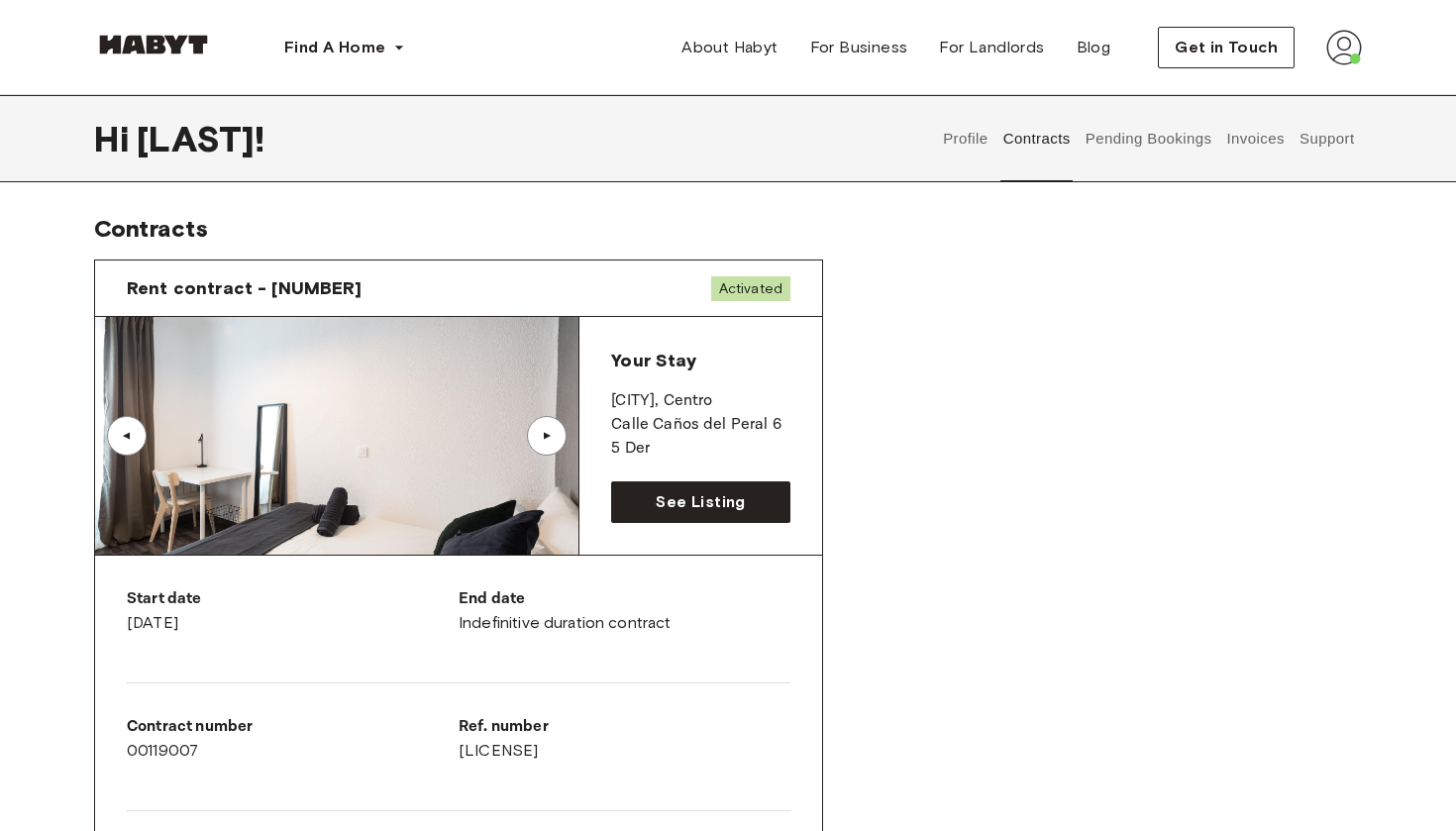 scroll, scrollTop: 0, scrollLeft: 0, axis: both 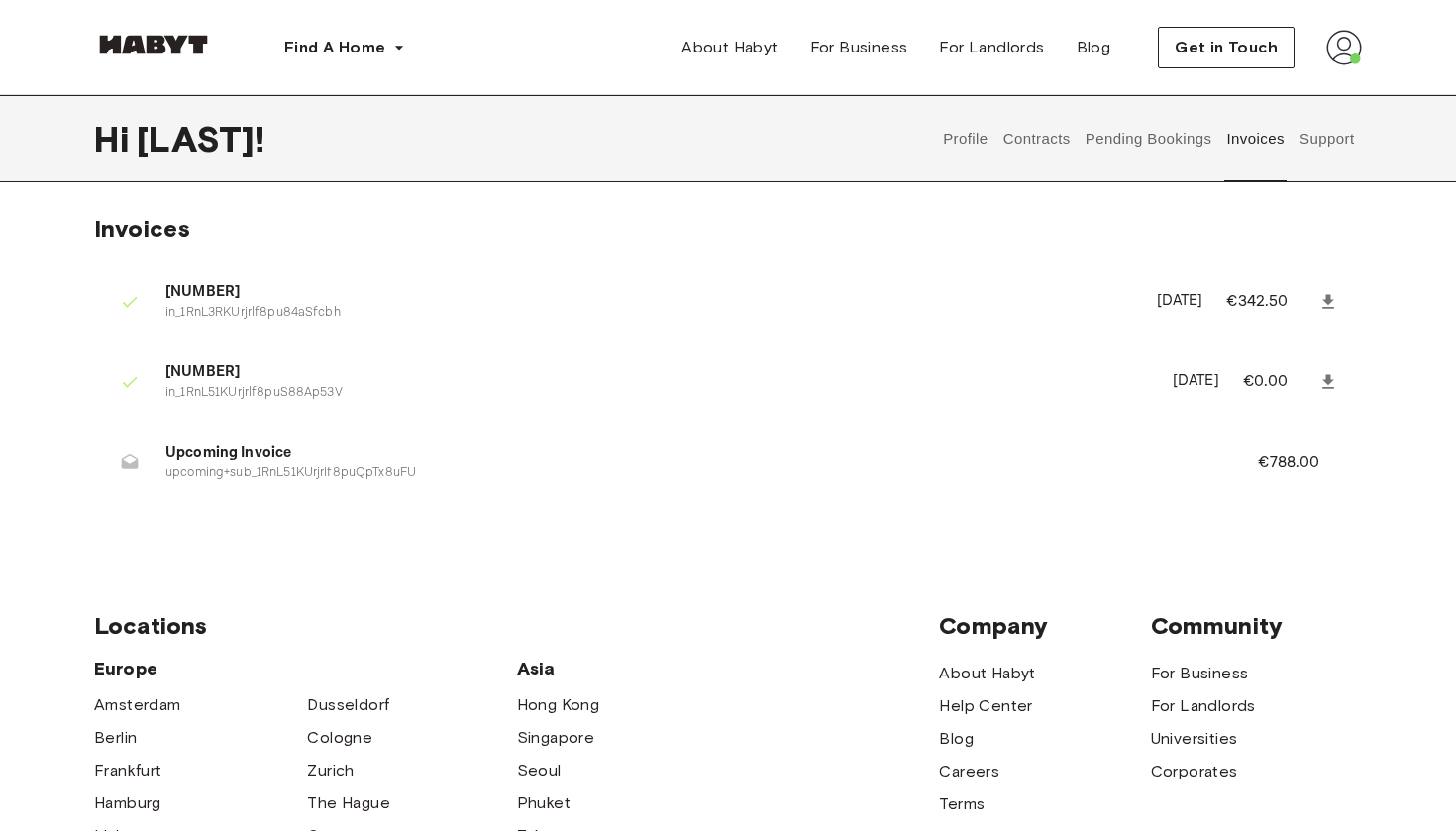click on "Profile" at bounding box center (966, 139) 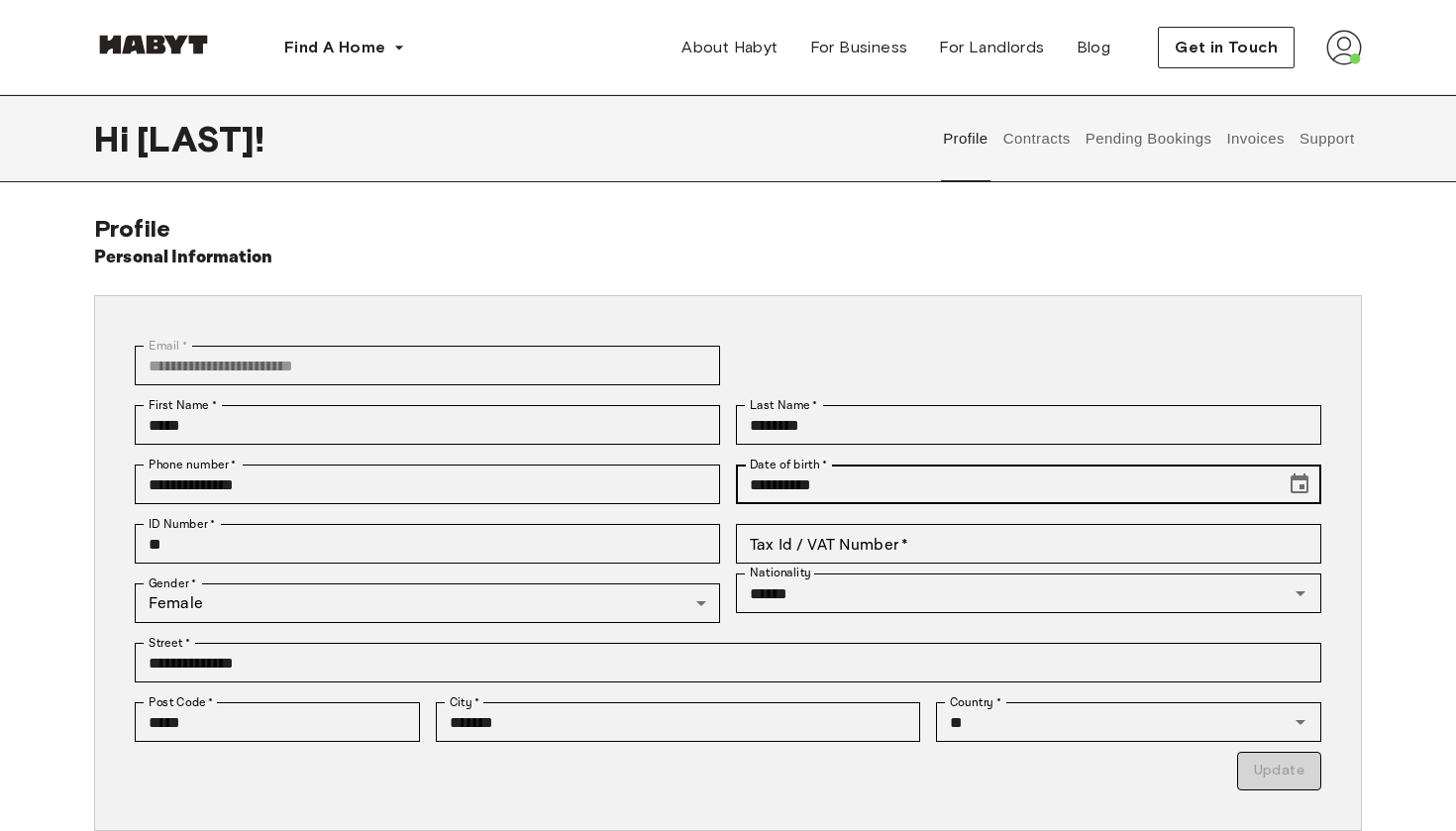 scroll, scrollTop: 0, scrollLeft: 0, axis: both 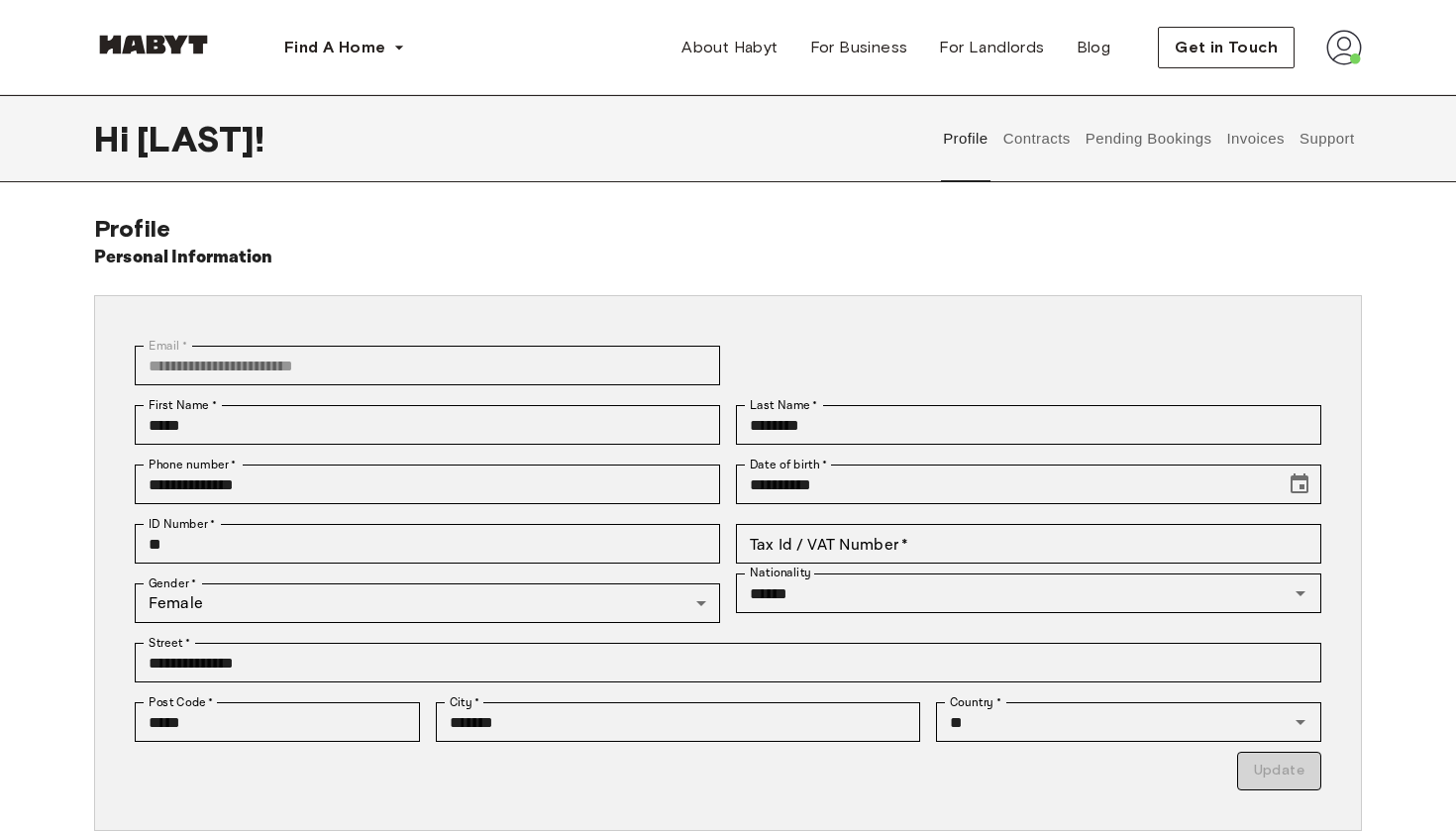 click on "Contracts" at bounding box center [1036, 139] 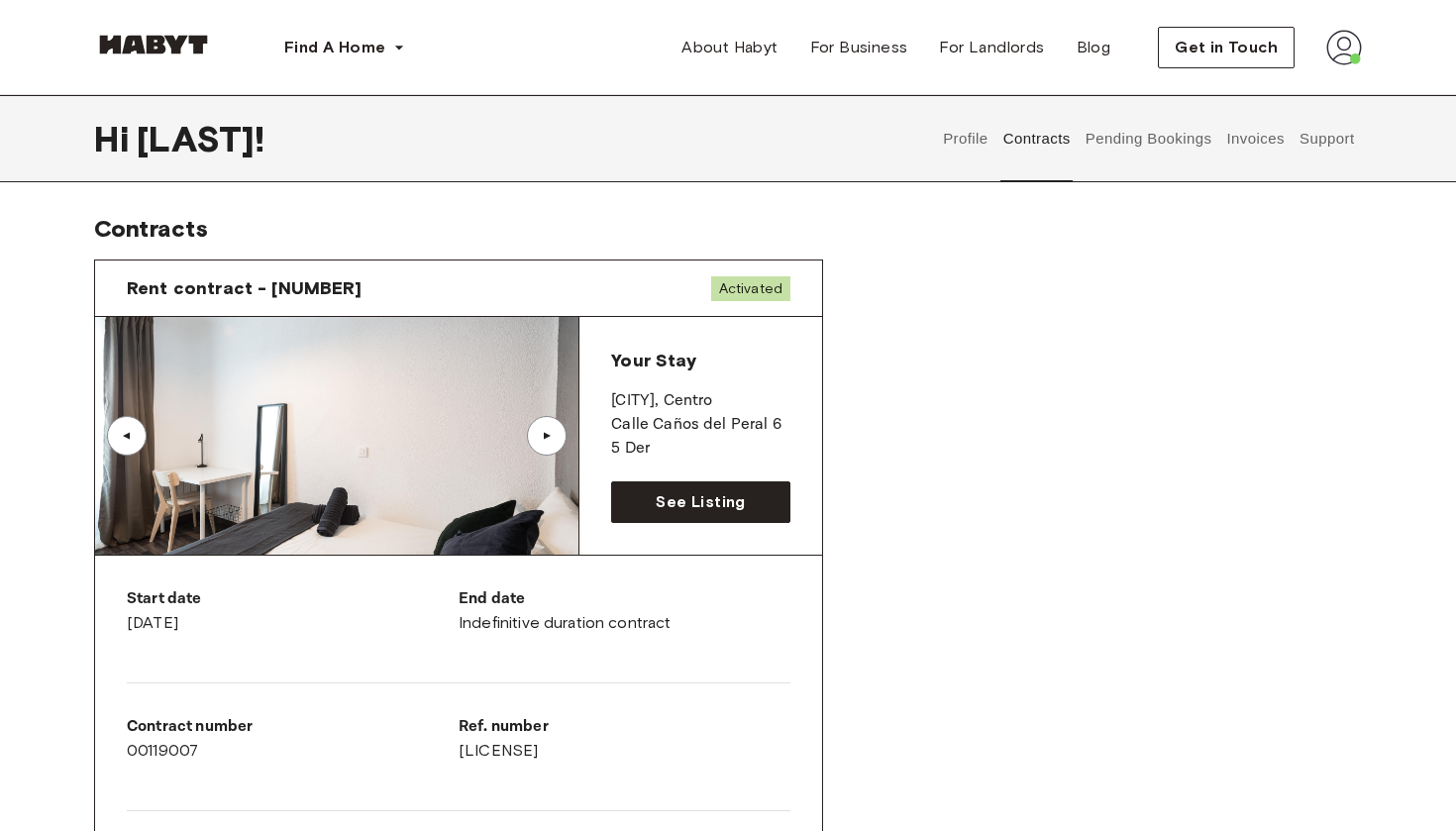 click on "Rent contract - [NUMBER] Activated" at bounding box center [459, 288] 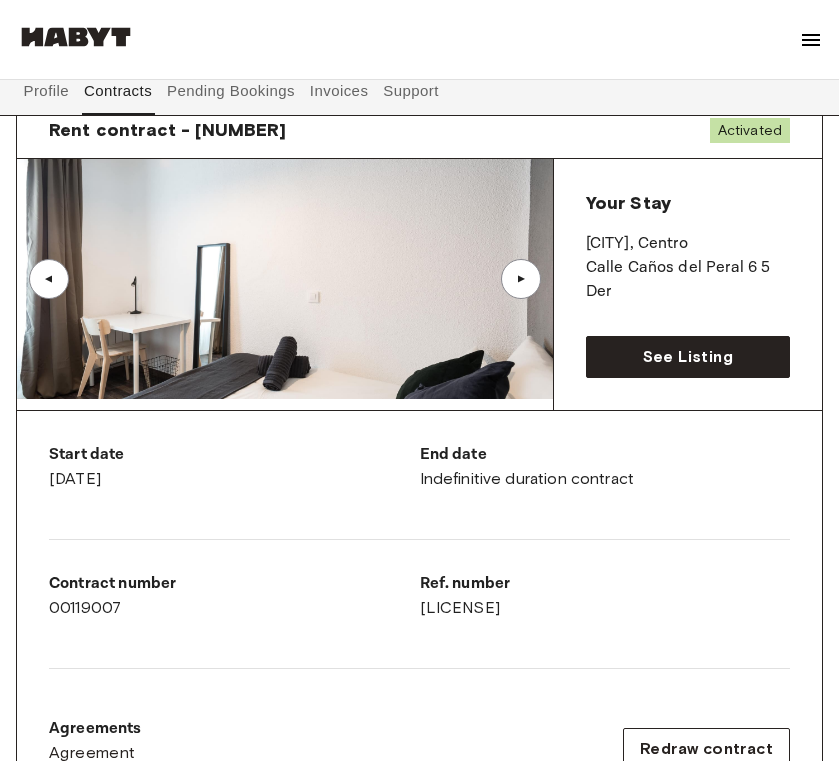 scroll, scrollTop: 161, scrollLeft: 0, axis: vertical 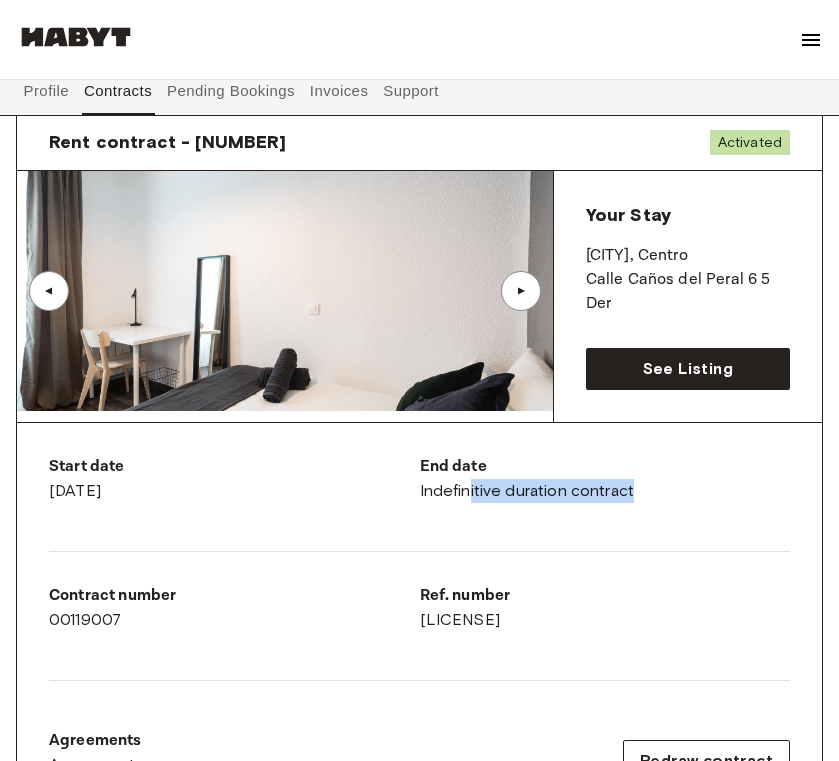 drag, startPoint x: 470, startPoint y: 488, endPoint x: 636, endPoint y: 497, distance: 166.24379 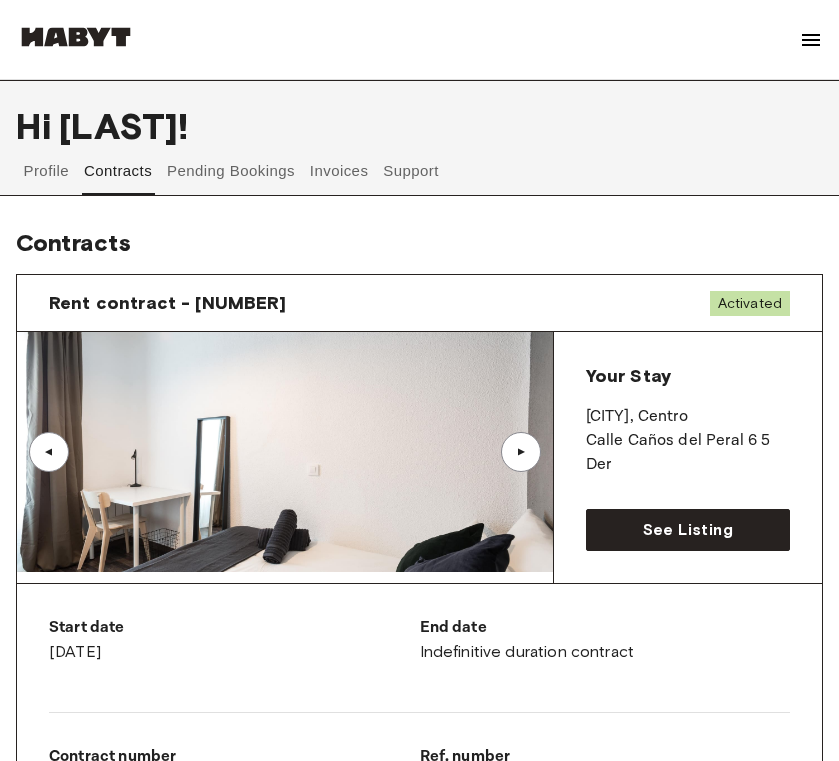 scroll, scrollTop: 0, scrollLeft: 0, axis: both 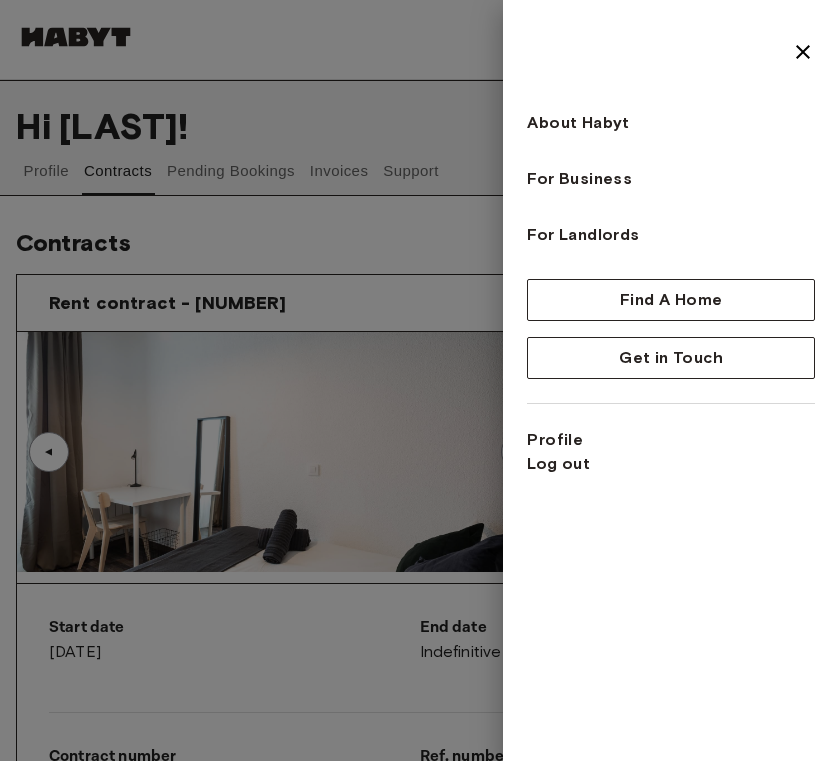 click at bounding box center [419, 380] 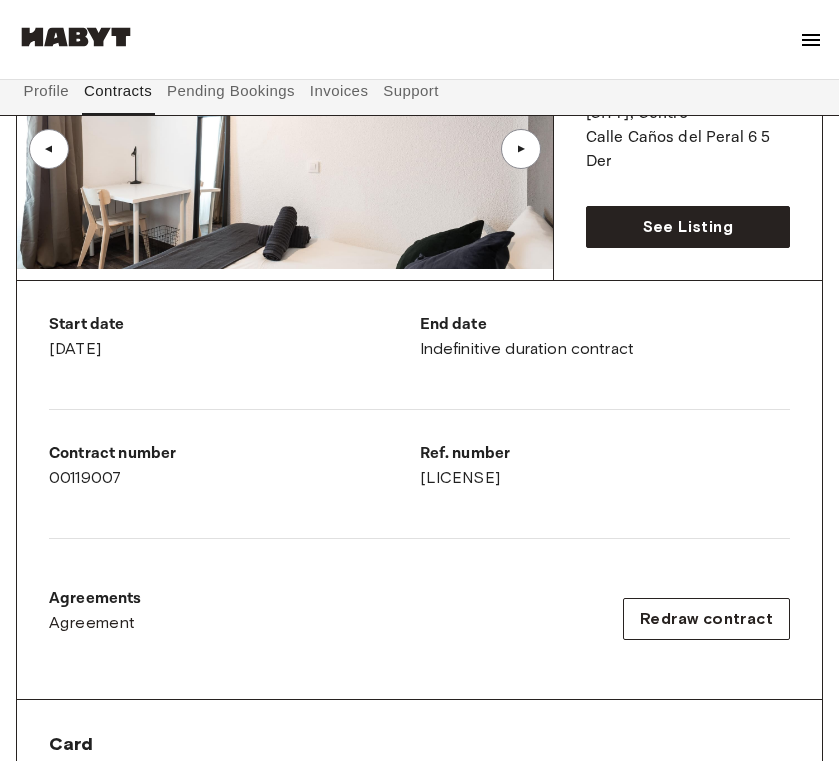 scroll, scrollTop: 338, scrollLeft: 0, axis: vertical 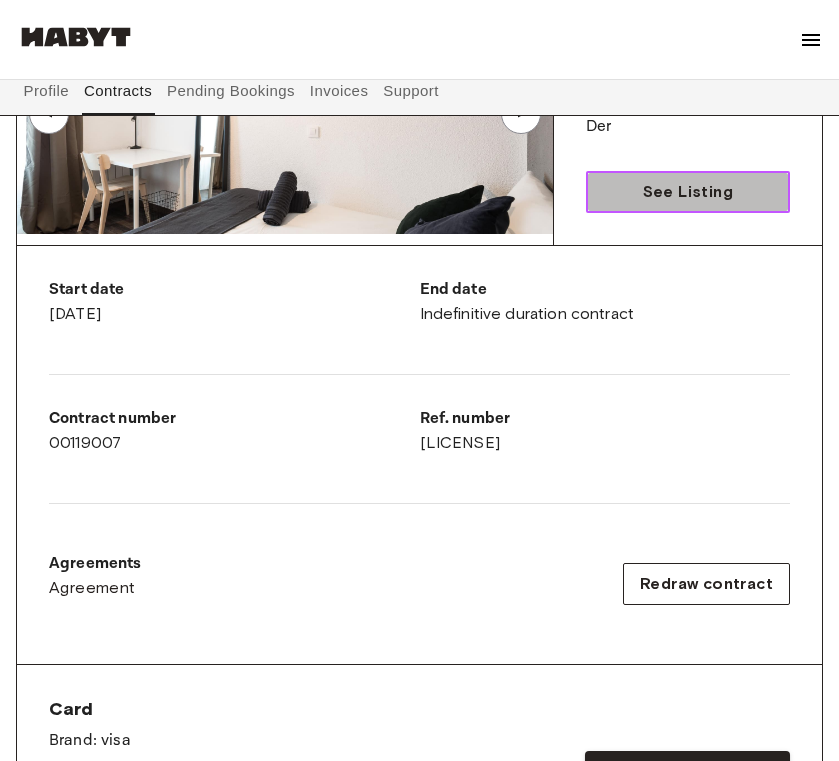 click on "See Listing" at bounding box center (688, 192) 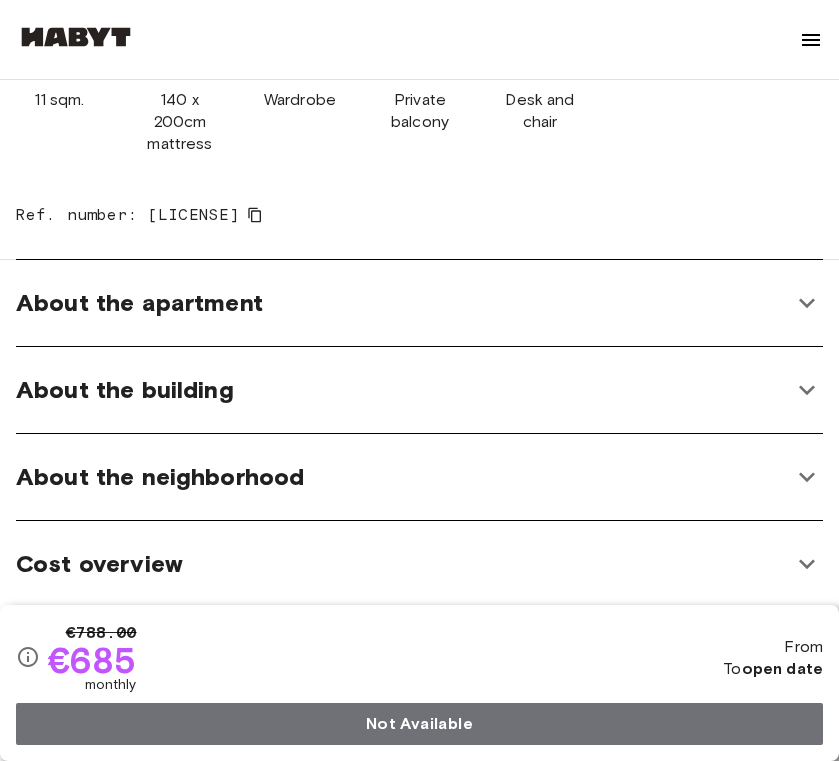 scroll, scrollTop: 872, scrollLeft: 0, axis: vertical 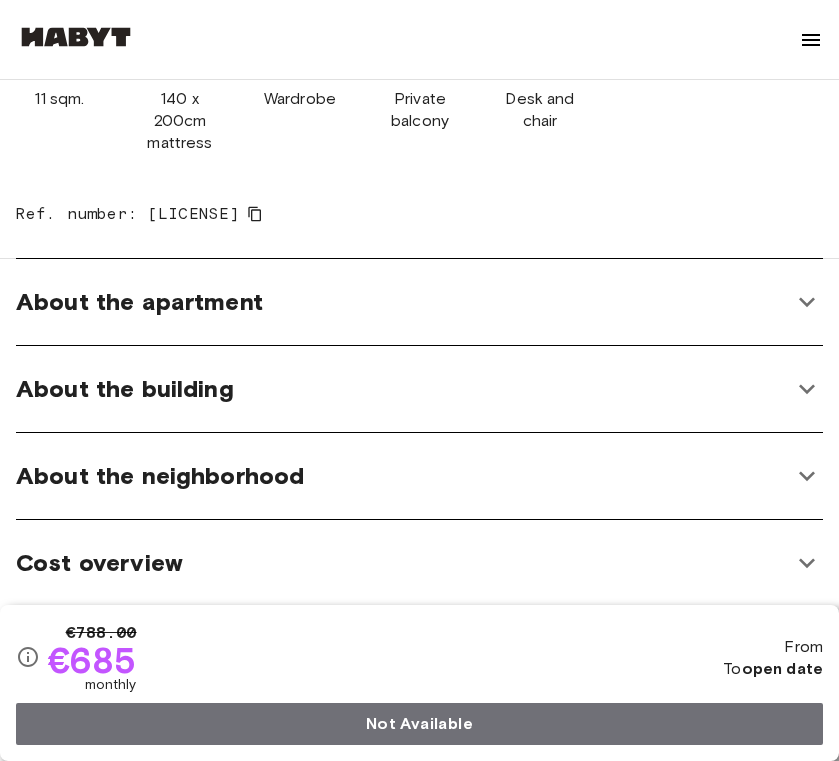 click 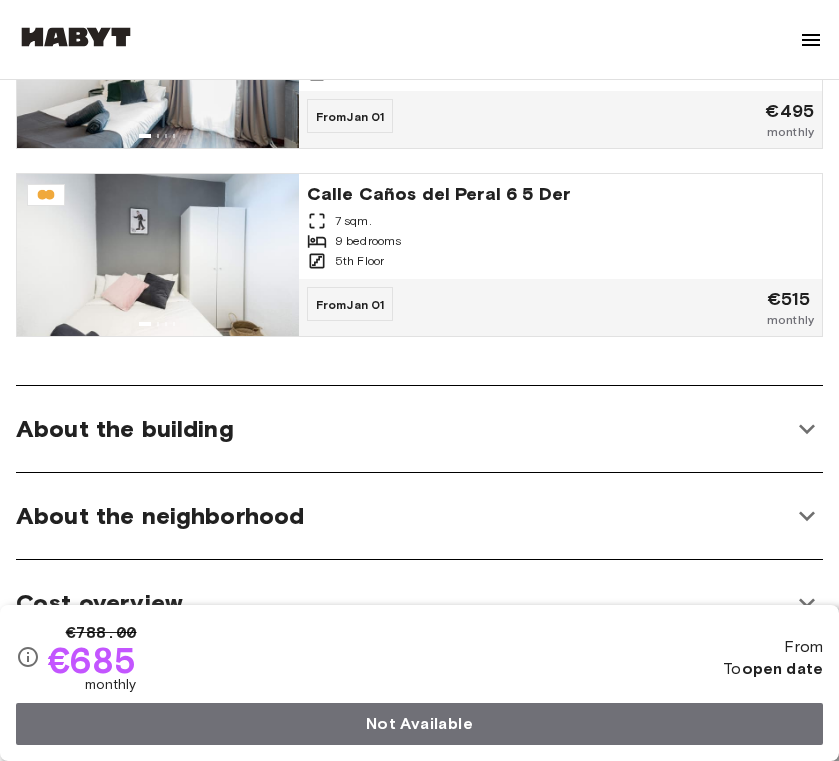 scroll, scrollTop: 2966, scrollLeft: 0, axis: vertical 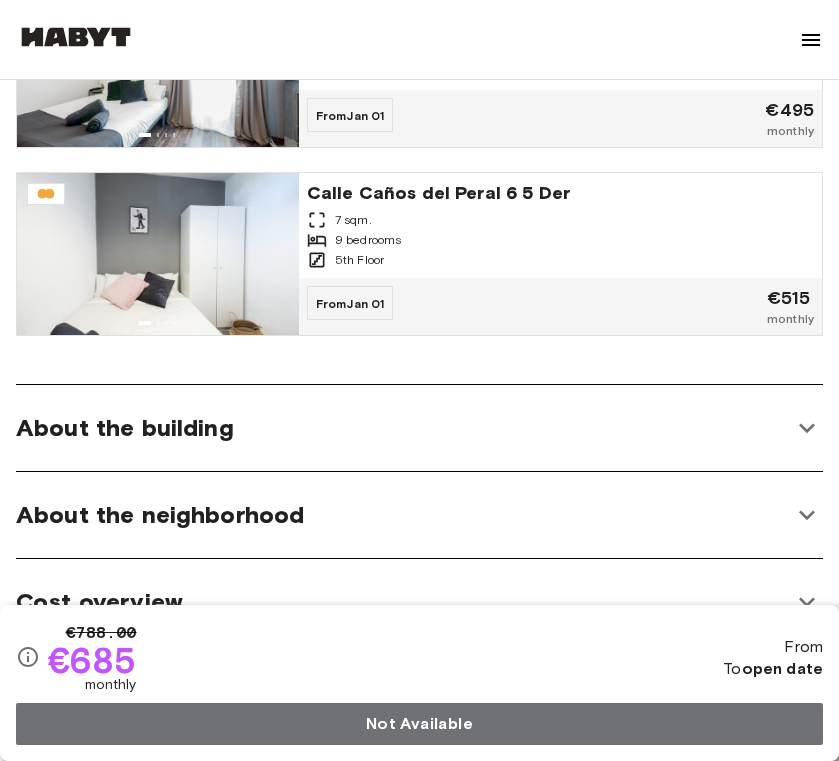 click on "About the building" at bounding box center (419, 428) 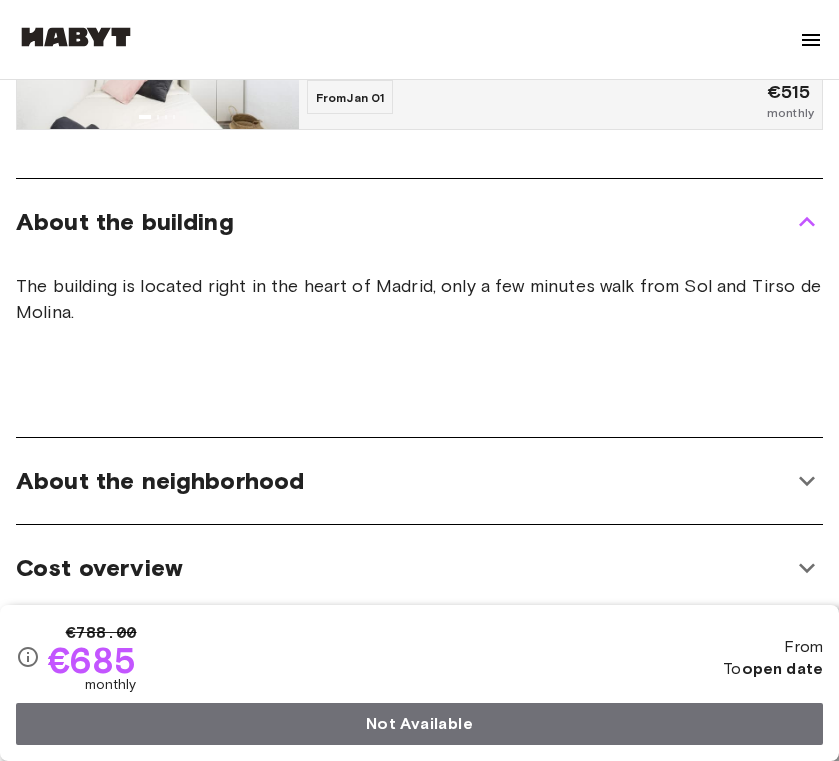 scroll, scrollTop: 3291, scrollLeft: 0, axis: vertical 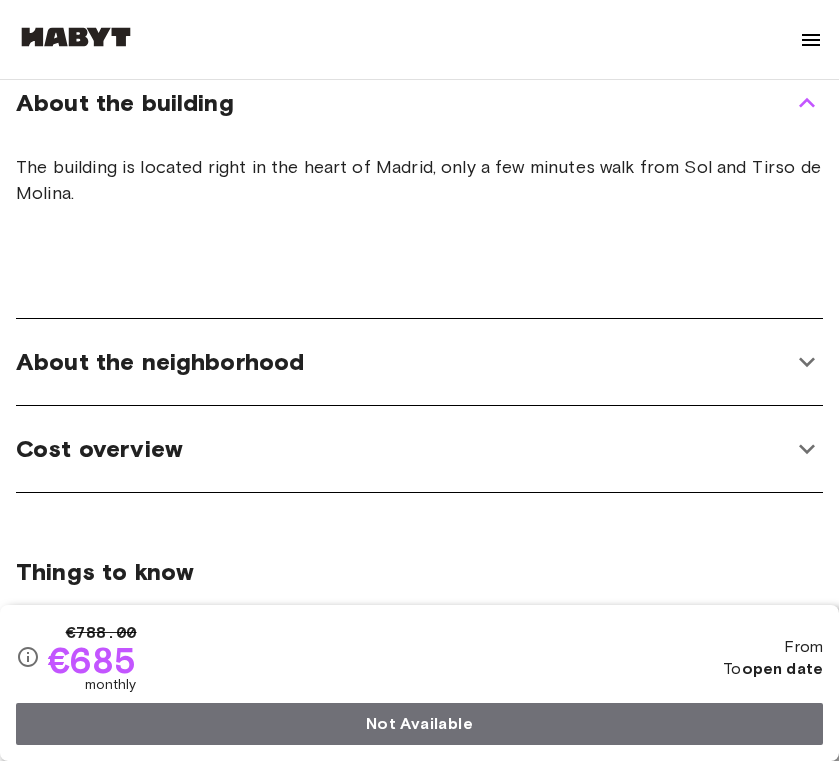 click on "About the neighborhood" at bounding box center [419, 362] 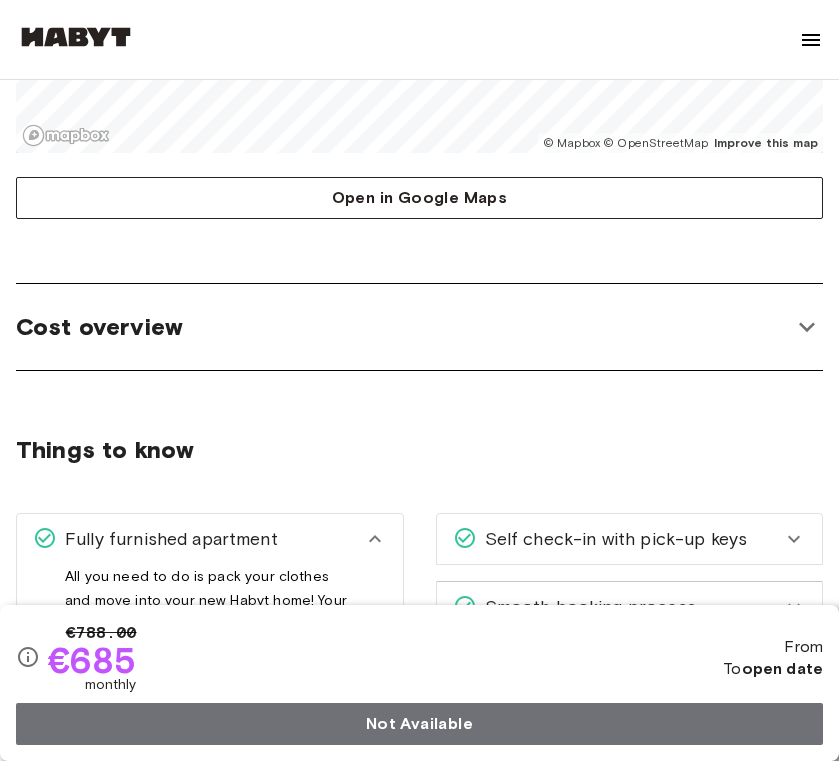 scroll, scrollTop: 3978, scrollLeft: 0, axis: vertical 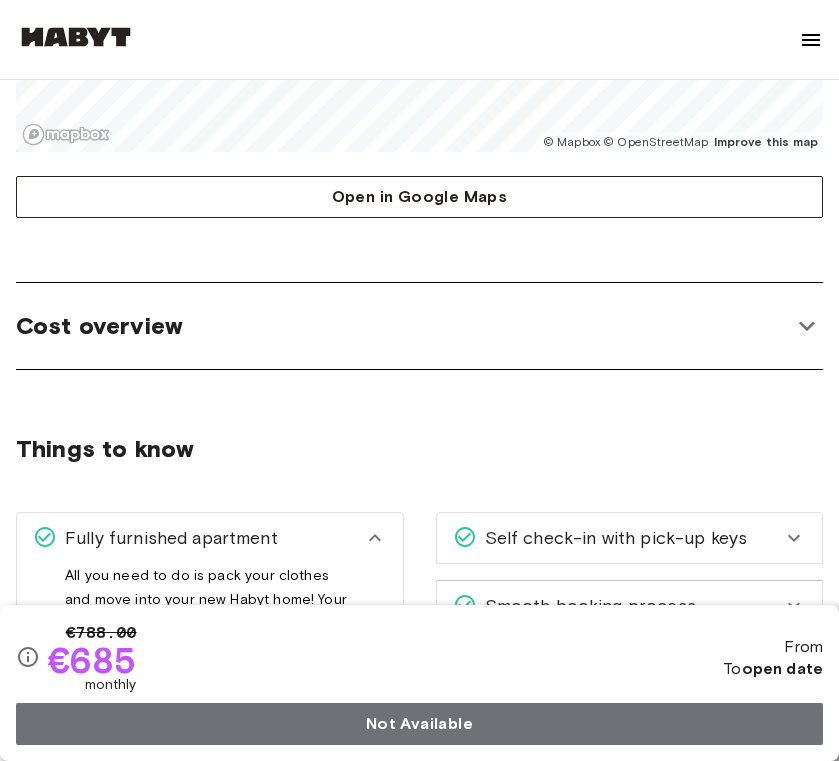 click on "Cost overview" at bounding box center (403, 326) 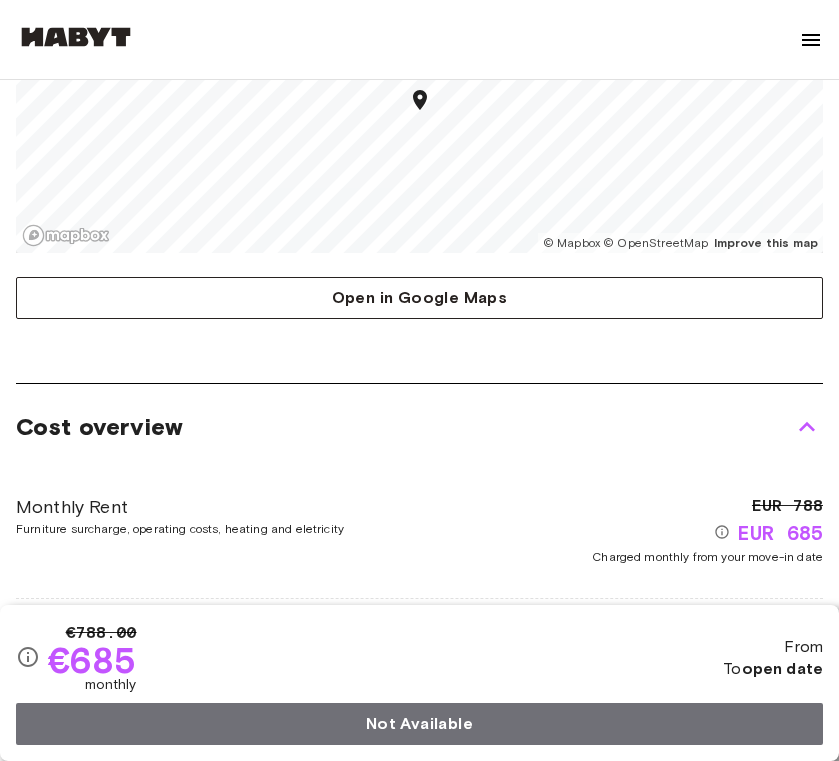 scroll, scrollTop: 3863, scrollLeft: 0, axis: vertical 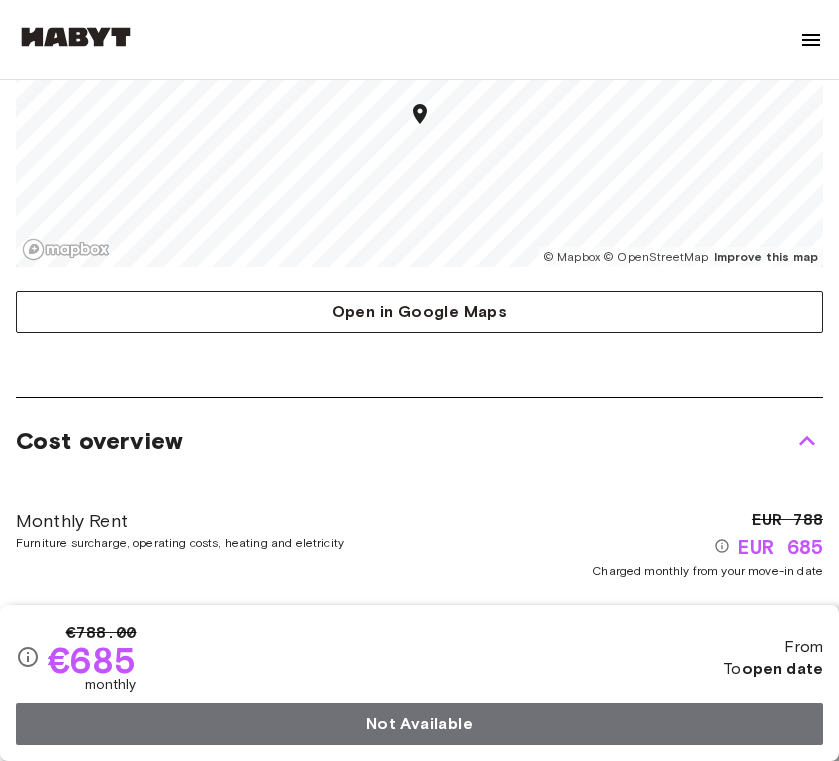 click on "Cost overview" at bounding box center (403, 441) 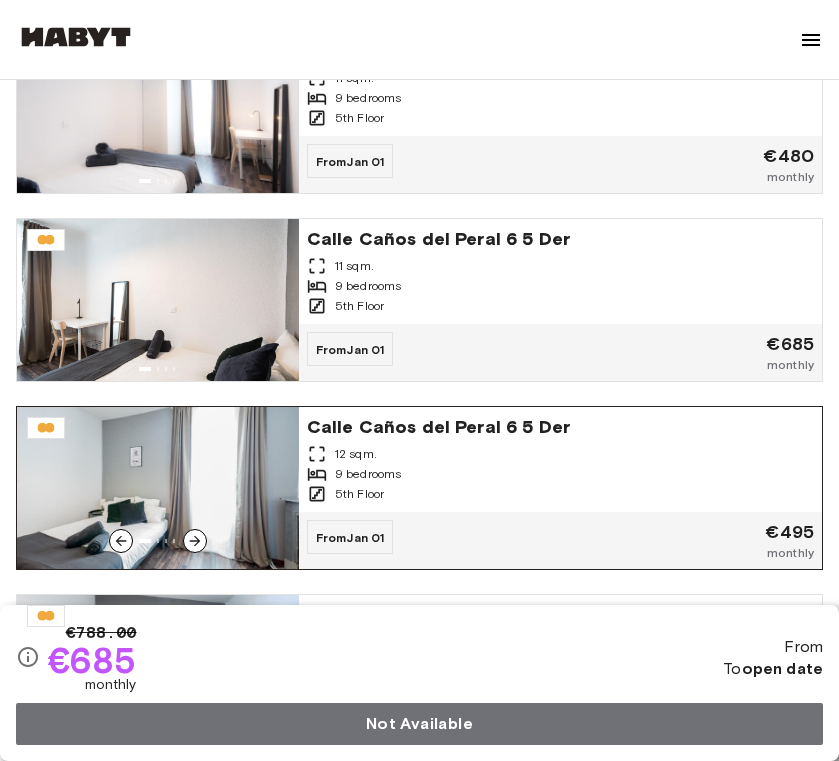 scroll, scrollTop: 2546, scrollLeft: 0, axis: vertical 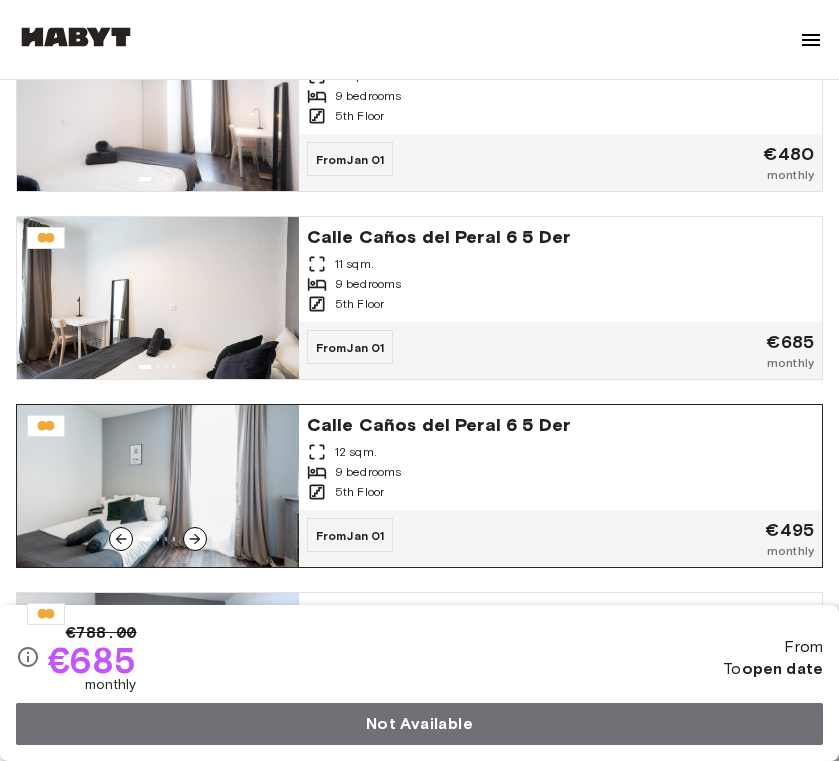 click on "Calle Caños del Peral 6 5 Der" at bounding box center [560, 423] 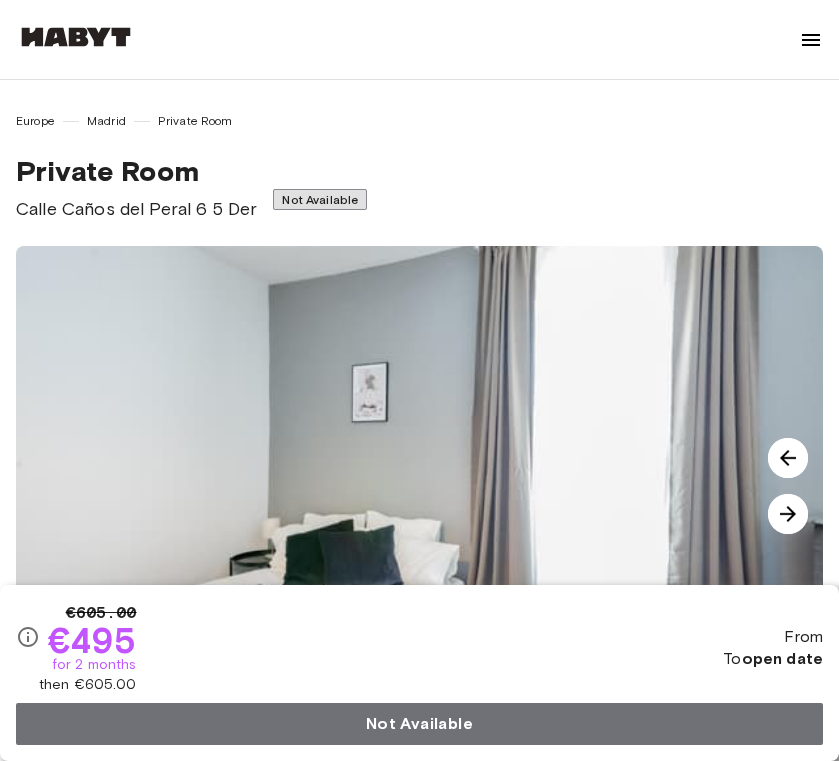 scroll, scrollTop: 39, scrollLeft: 0, axis: vertical 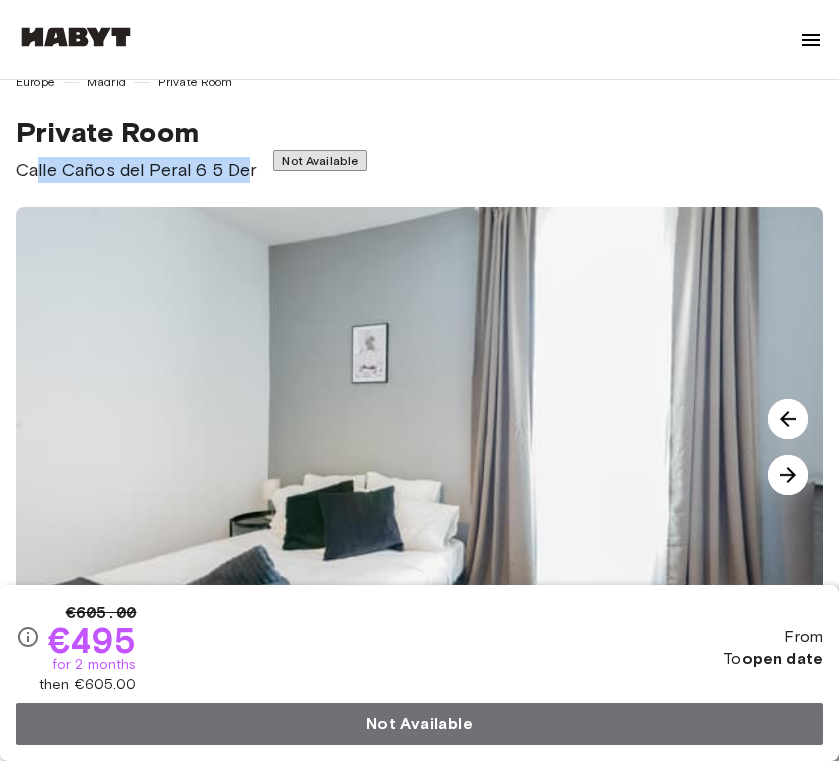 drag, startPoint x: 256, startPoint y: 170, endPoint x: 36, endPoint y: 171, distance: 220.00227 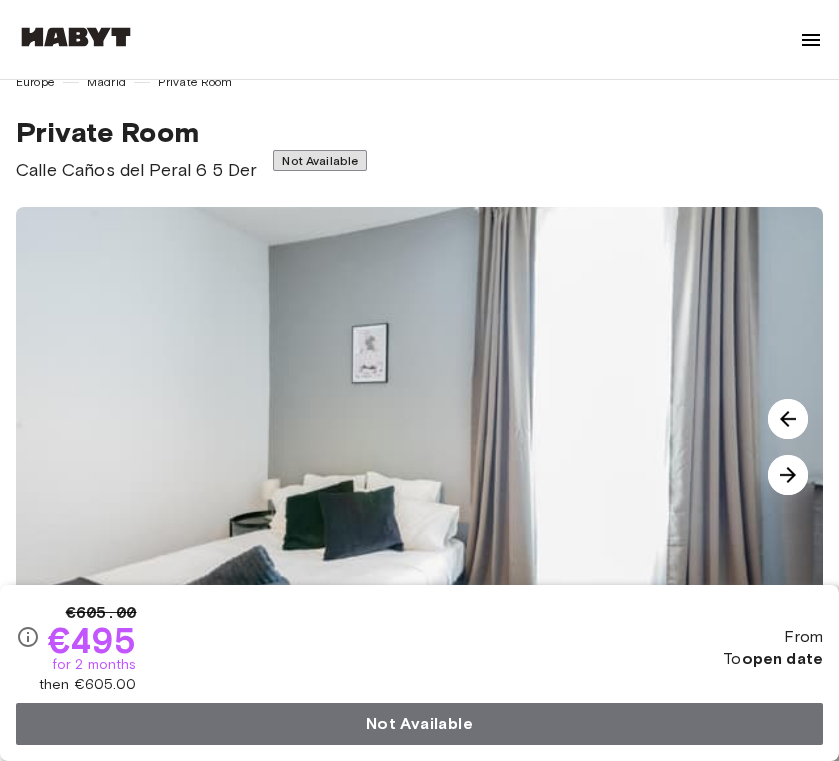 click on "Calle Caños del Peral 6 5 Der" at bounding box center [136, 170] 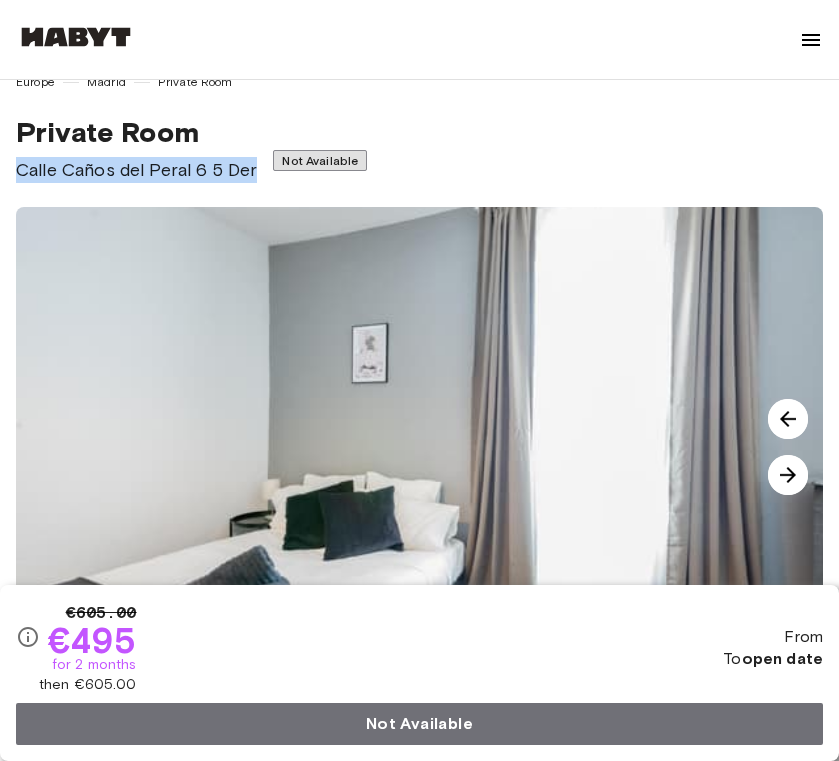 drag, startPoint x: 259, startPoint y: 168, endPoint x: 11, endPoint y: 170, distance: 248.00807 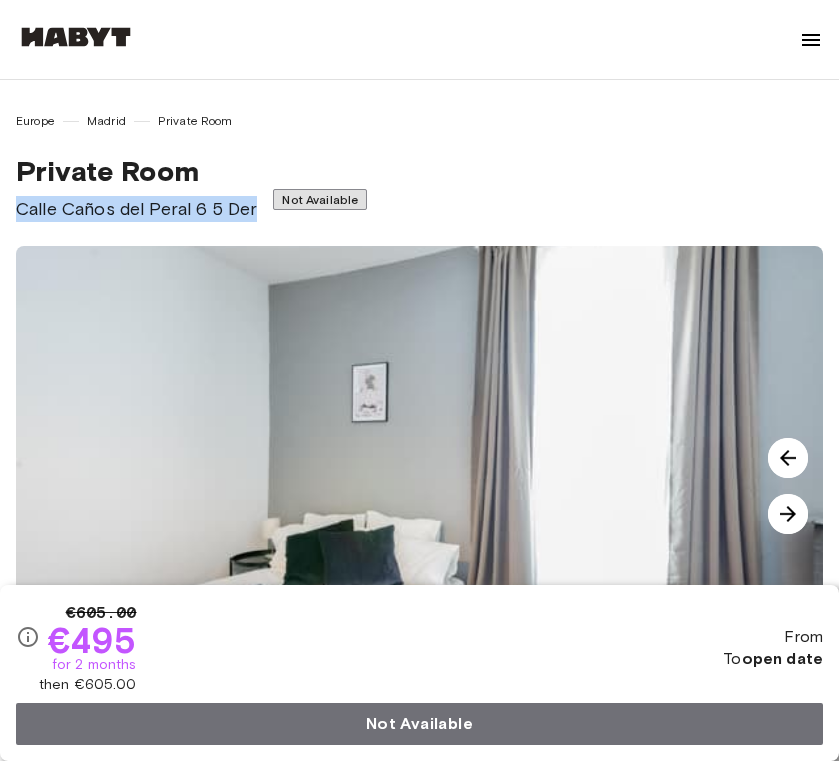 scroll, scrollTop: 0, scrollLeft: 0, axis: both 